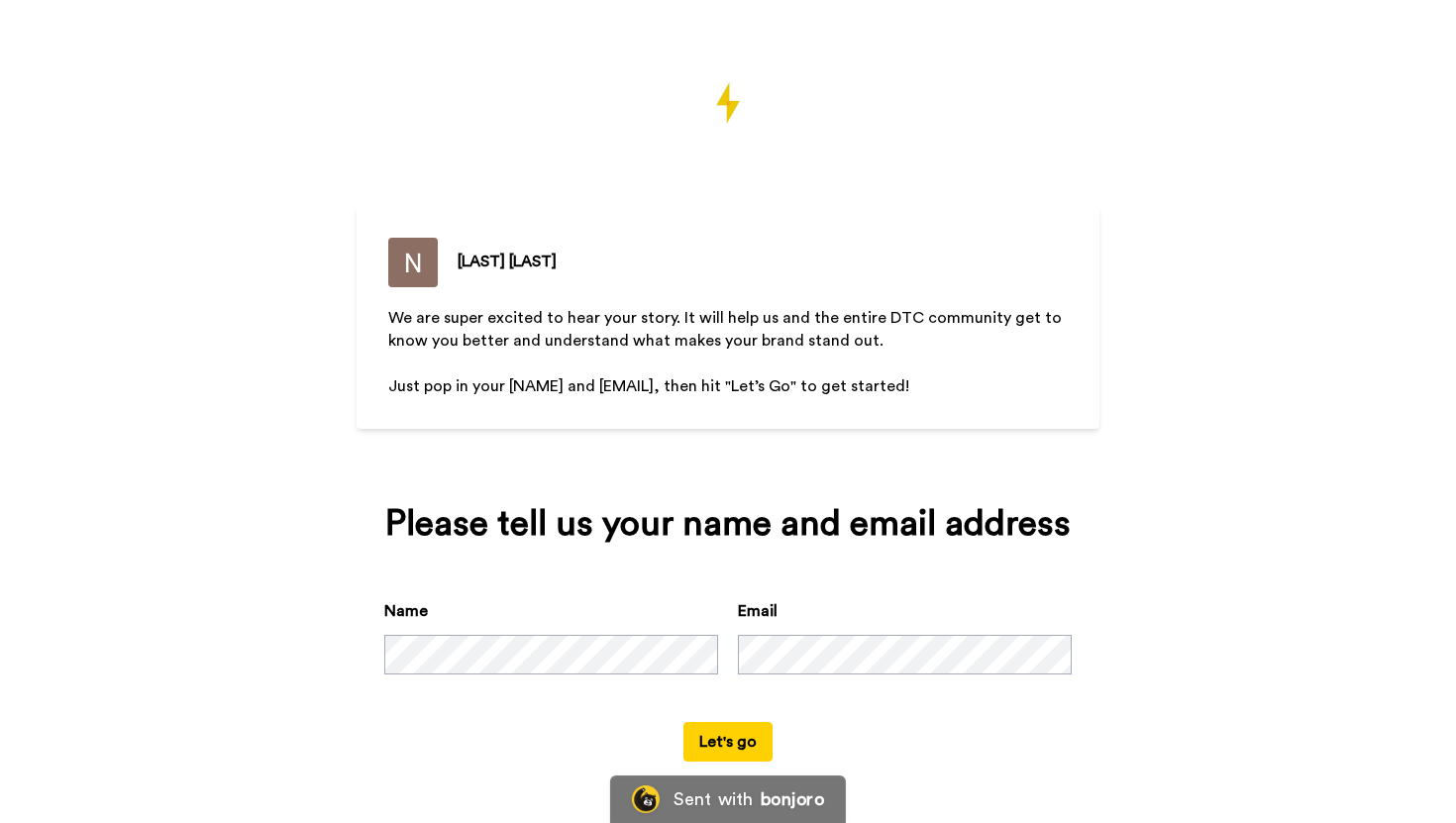 scroll, scrollTop: 0, scrollLeft: 0, axis: both 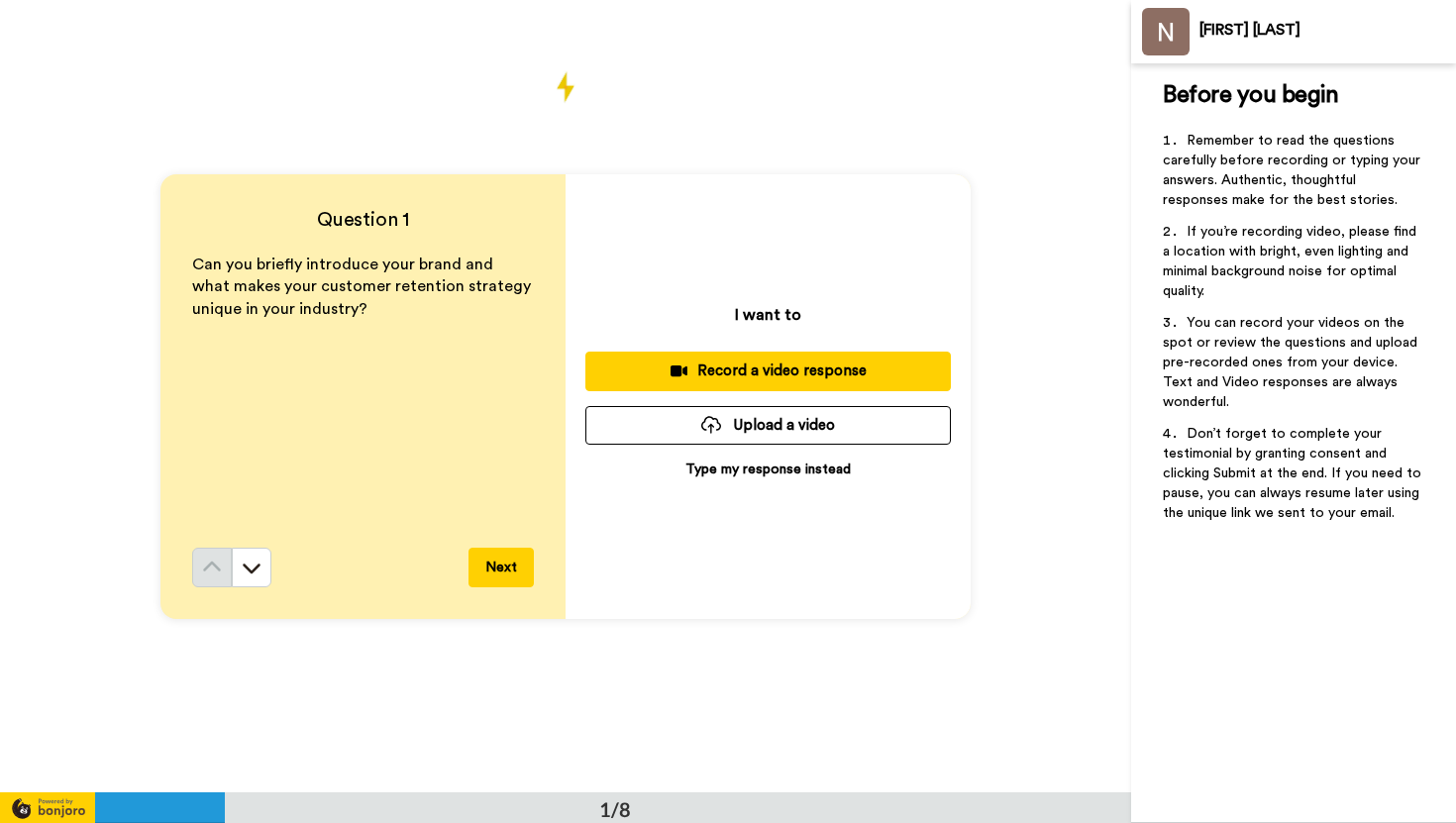 click on "Type my response instead" at bounding box center [768, 469] 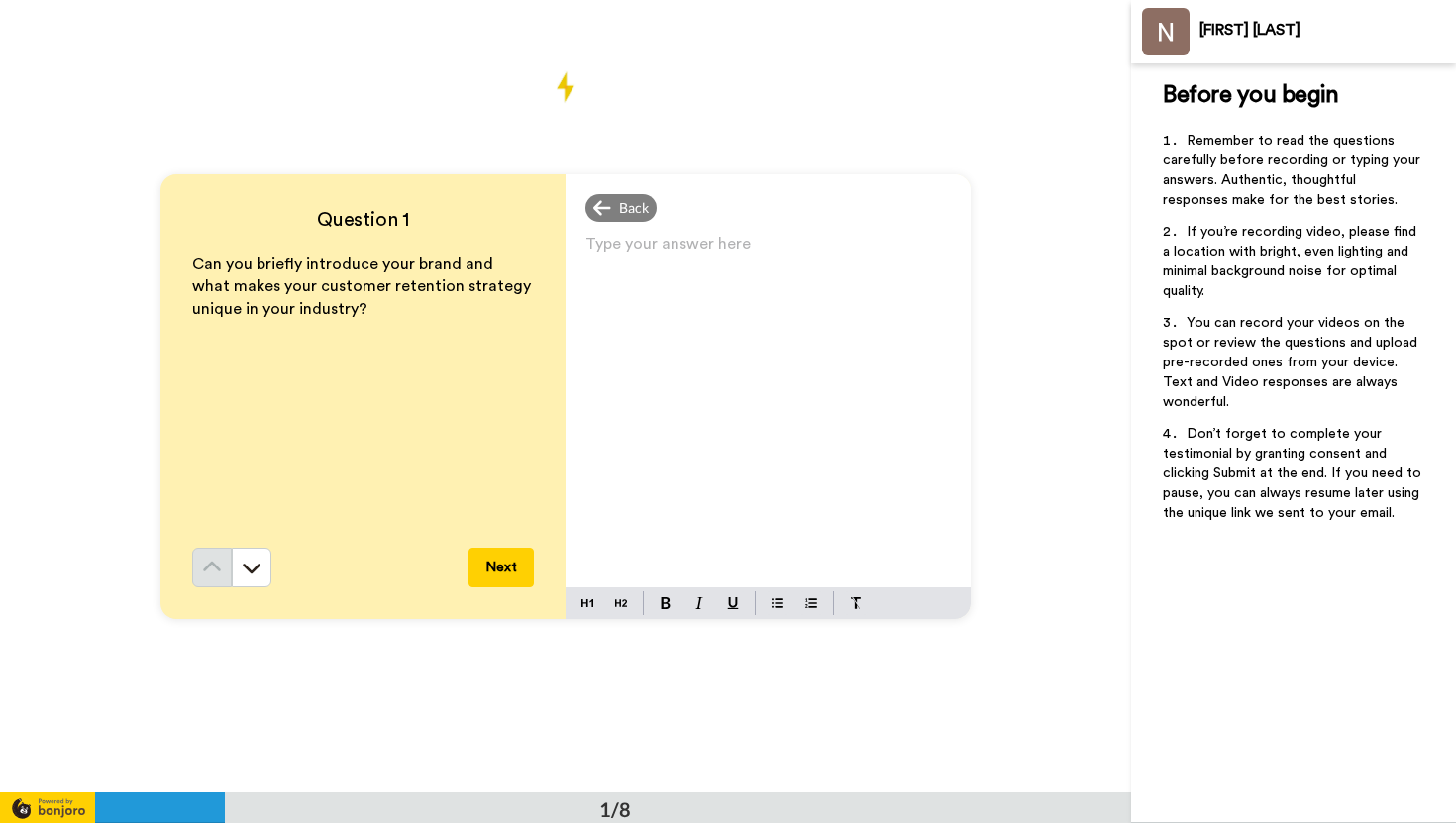 click on "Type your answer here ﻿" at bounding box center [768, 252] 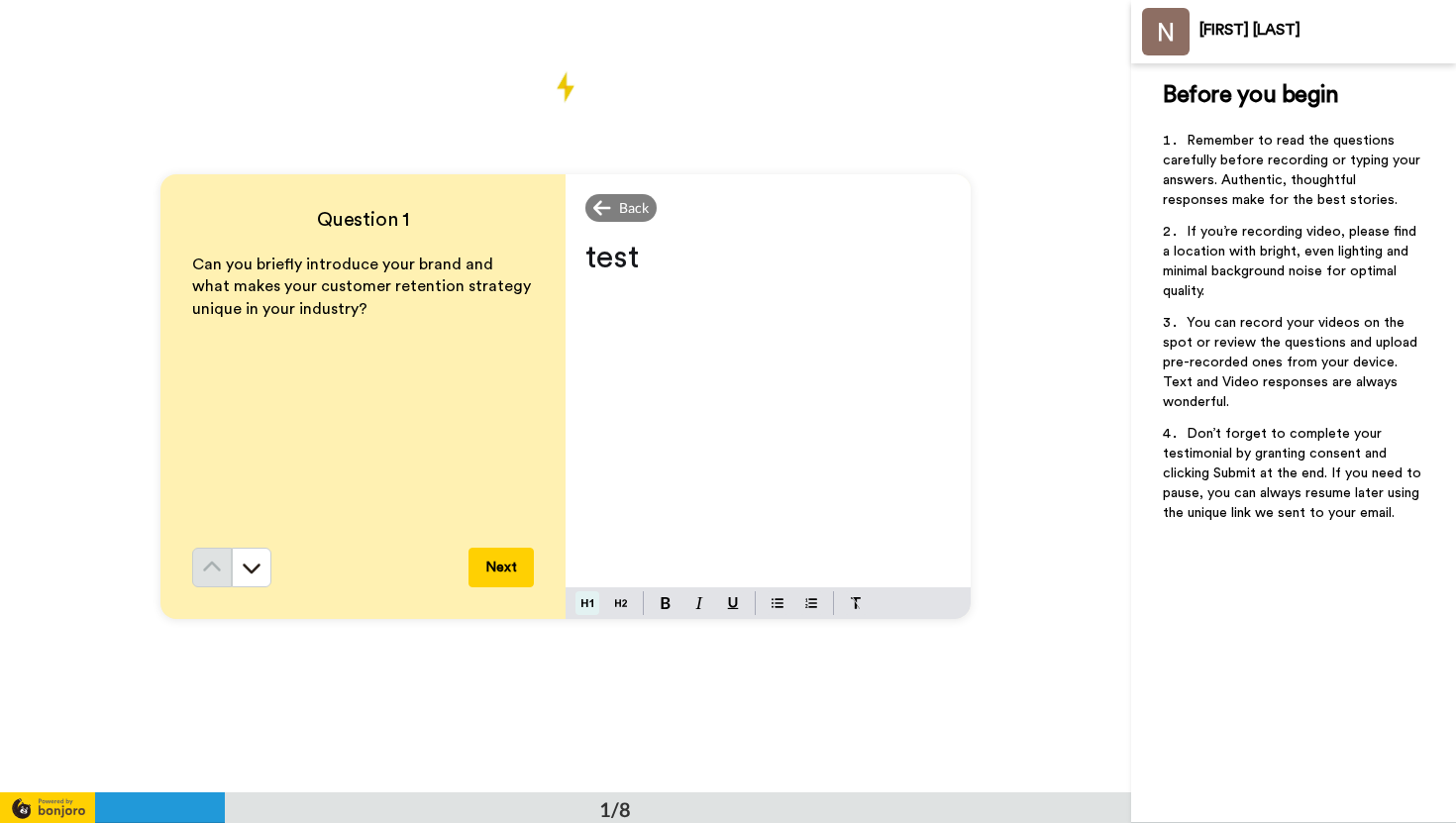click at bounding box center (587, 603) 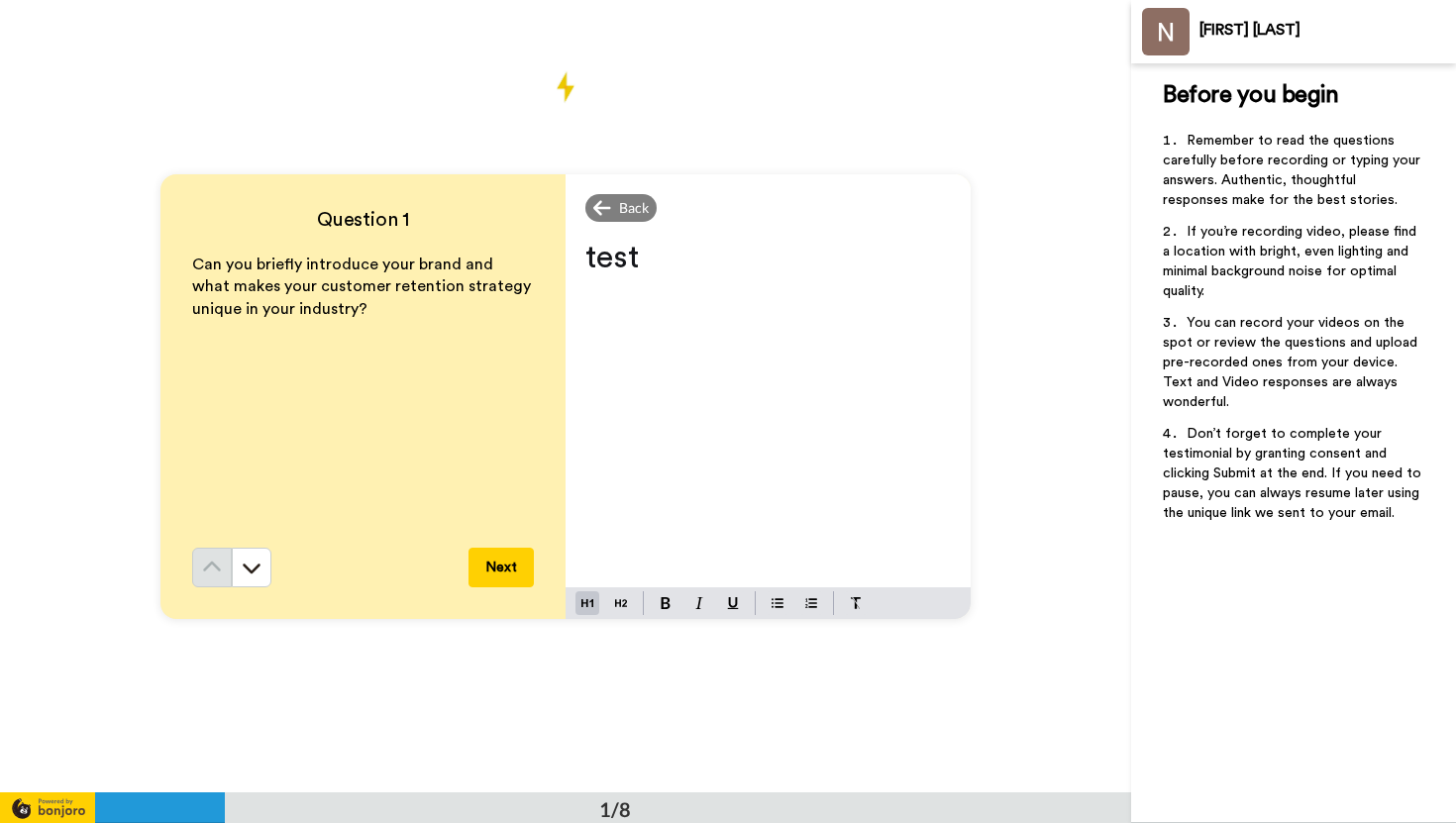 click at bounding box center [604, 603] 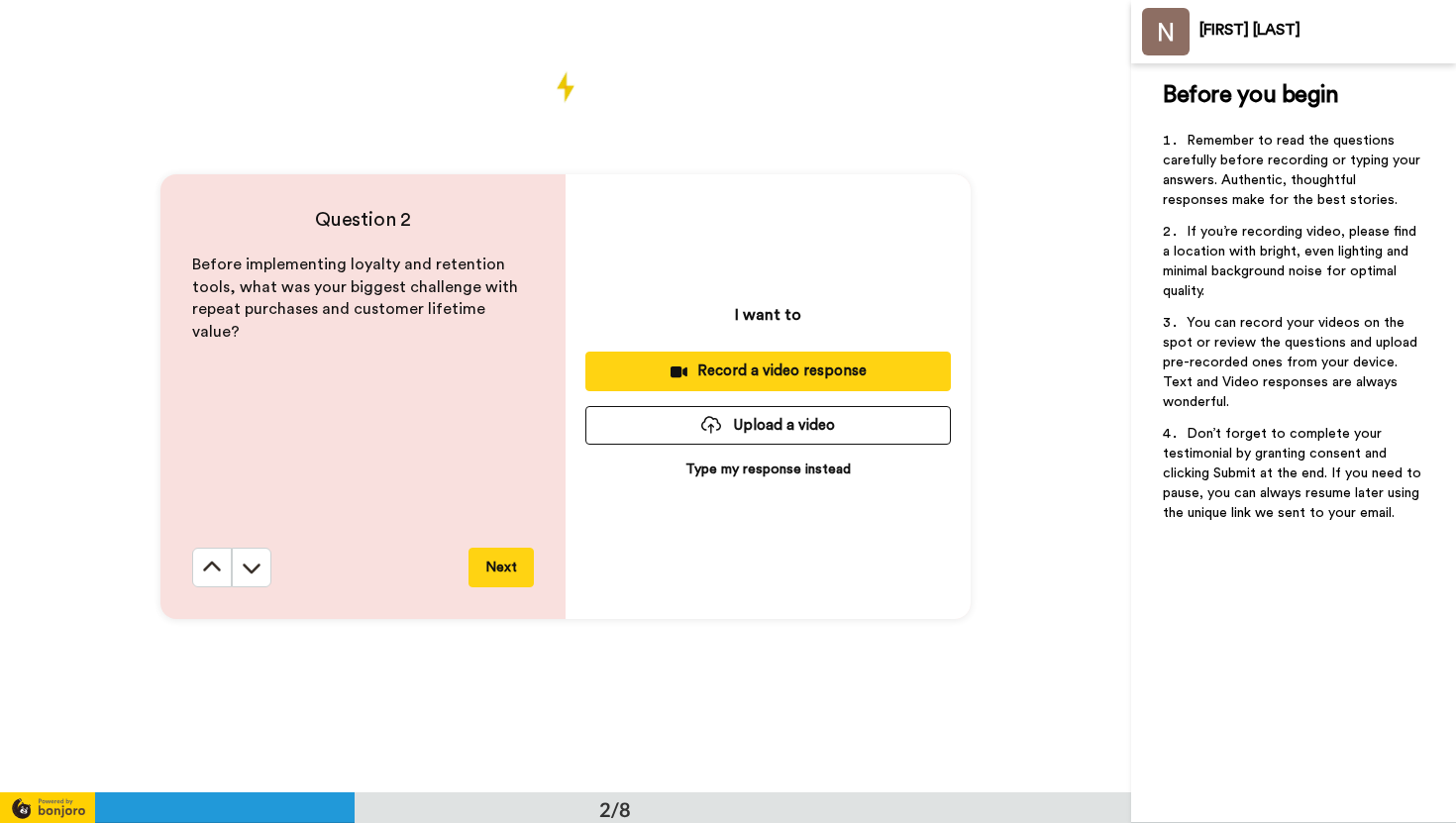 scroll, scrollTop: 793, scrollLeft: 0, axis: vertical 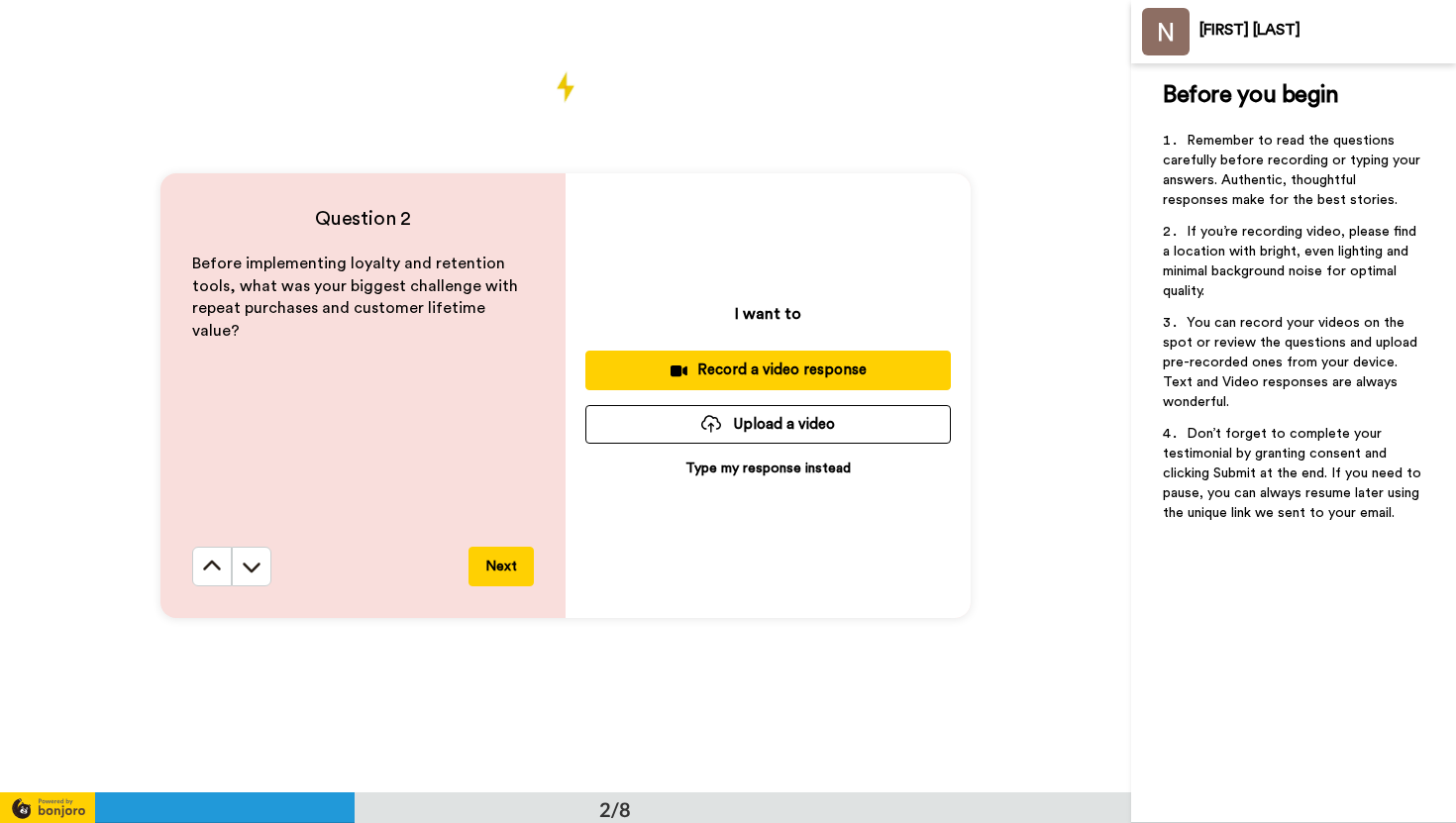 click on "Record a video response" at bounding box center [768, 369] 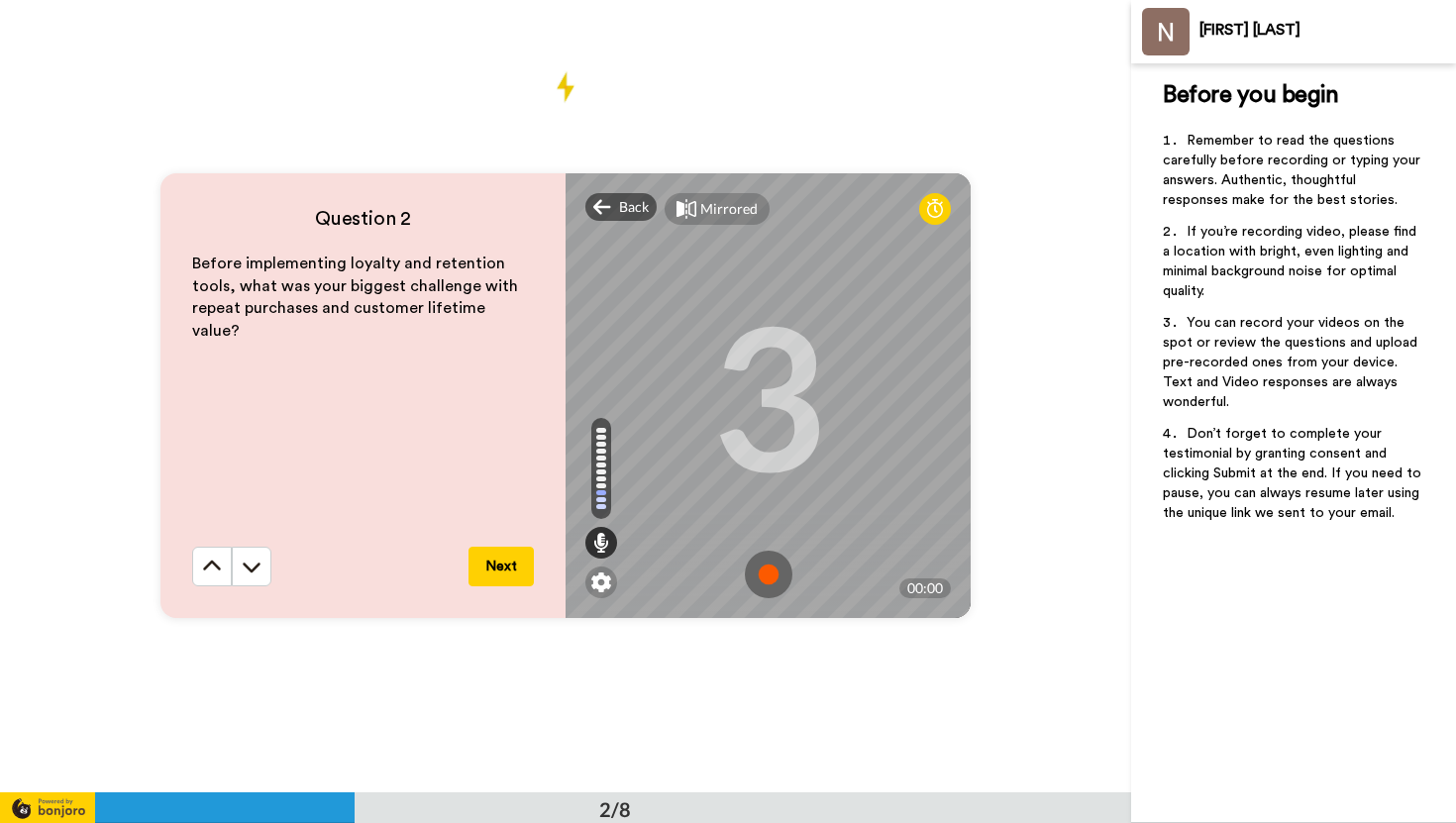 click at bounding box center [769, 574] 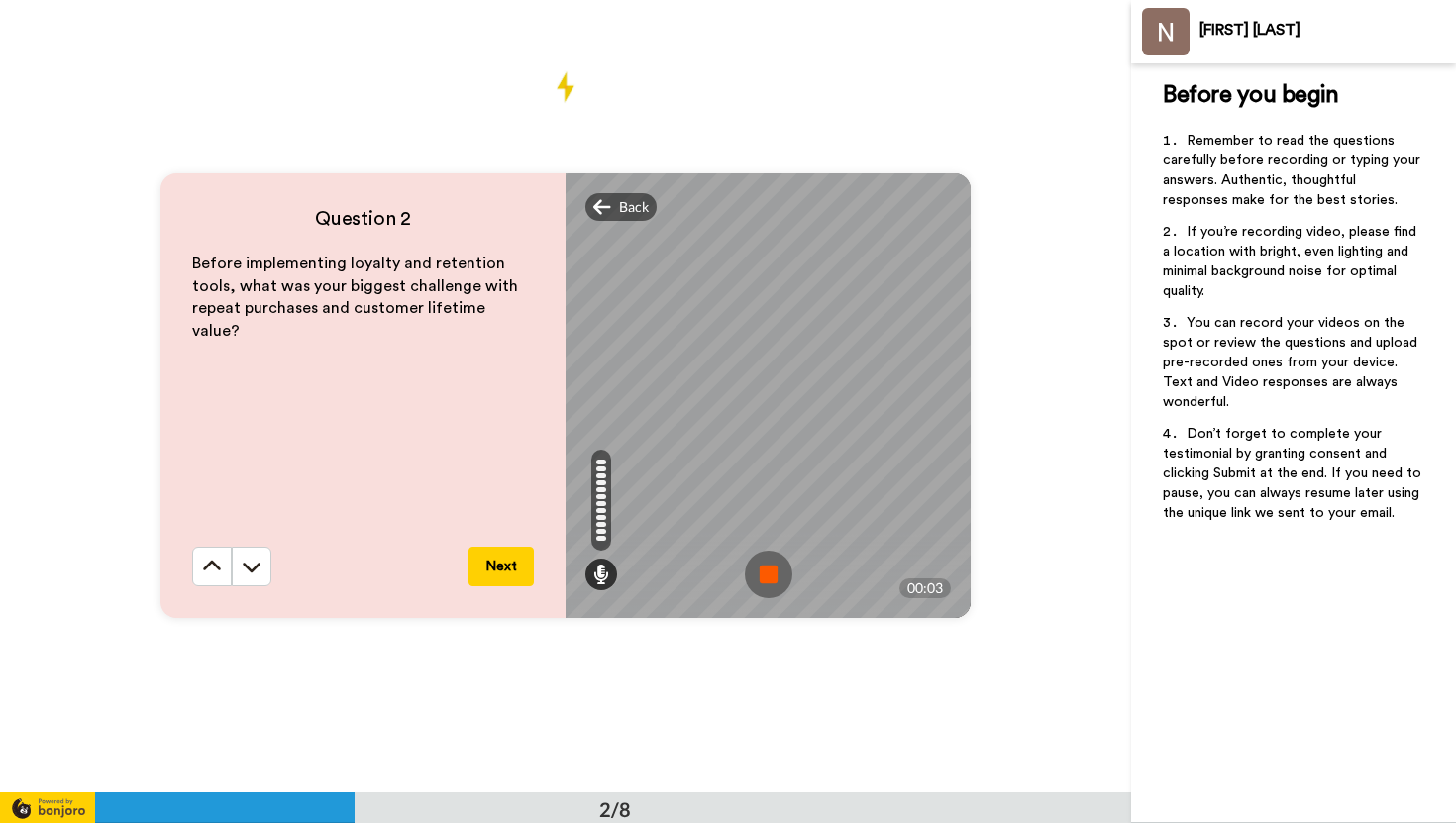 click at bounding box center (769, 574) 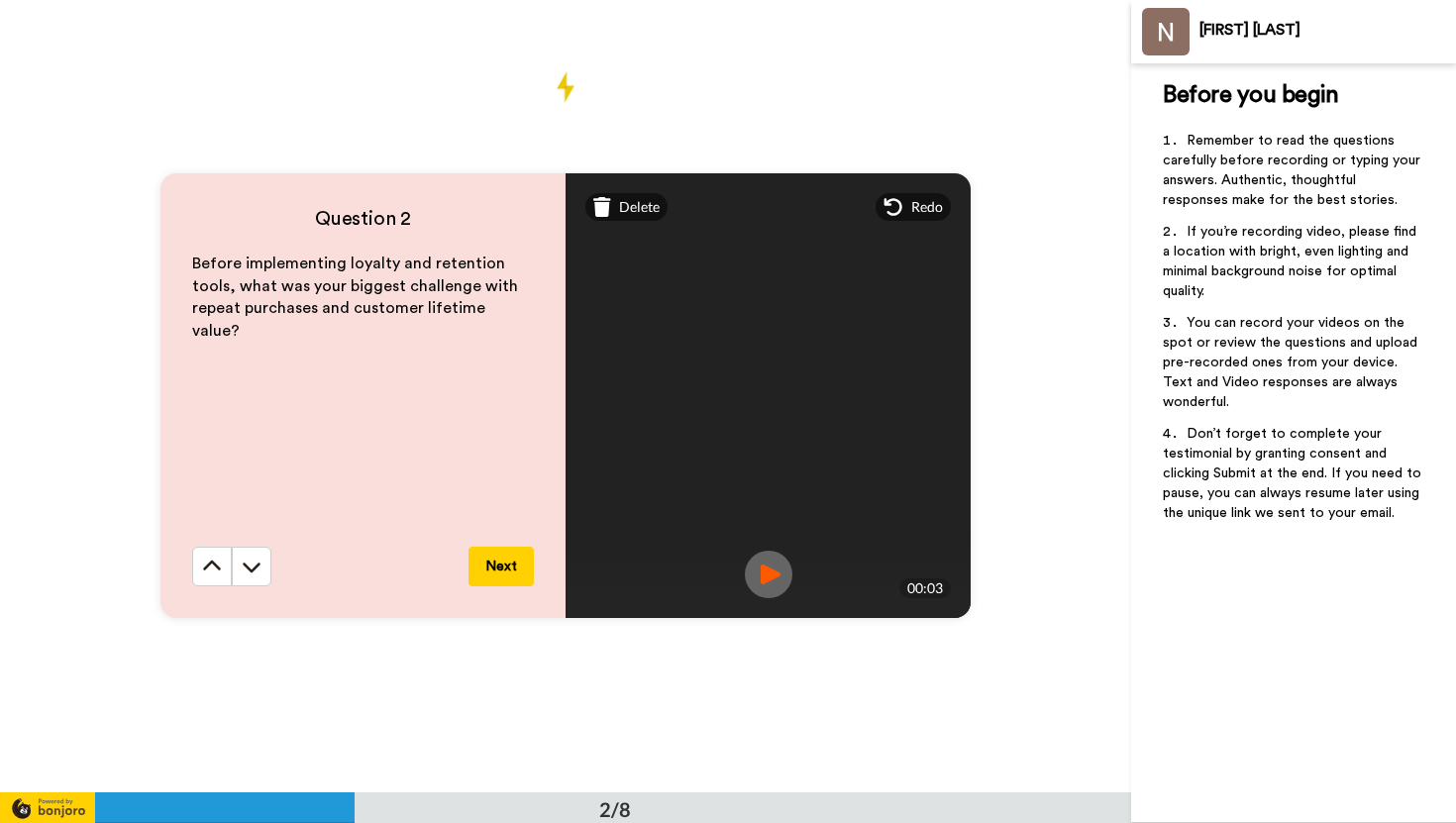 click at bounding box center (769, 574) 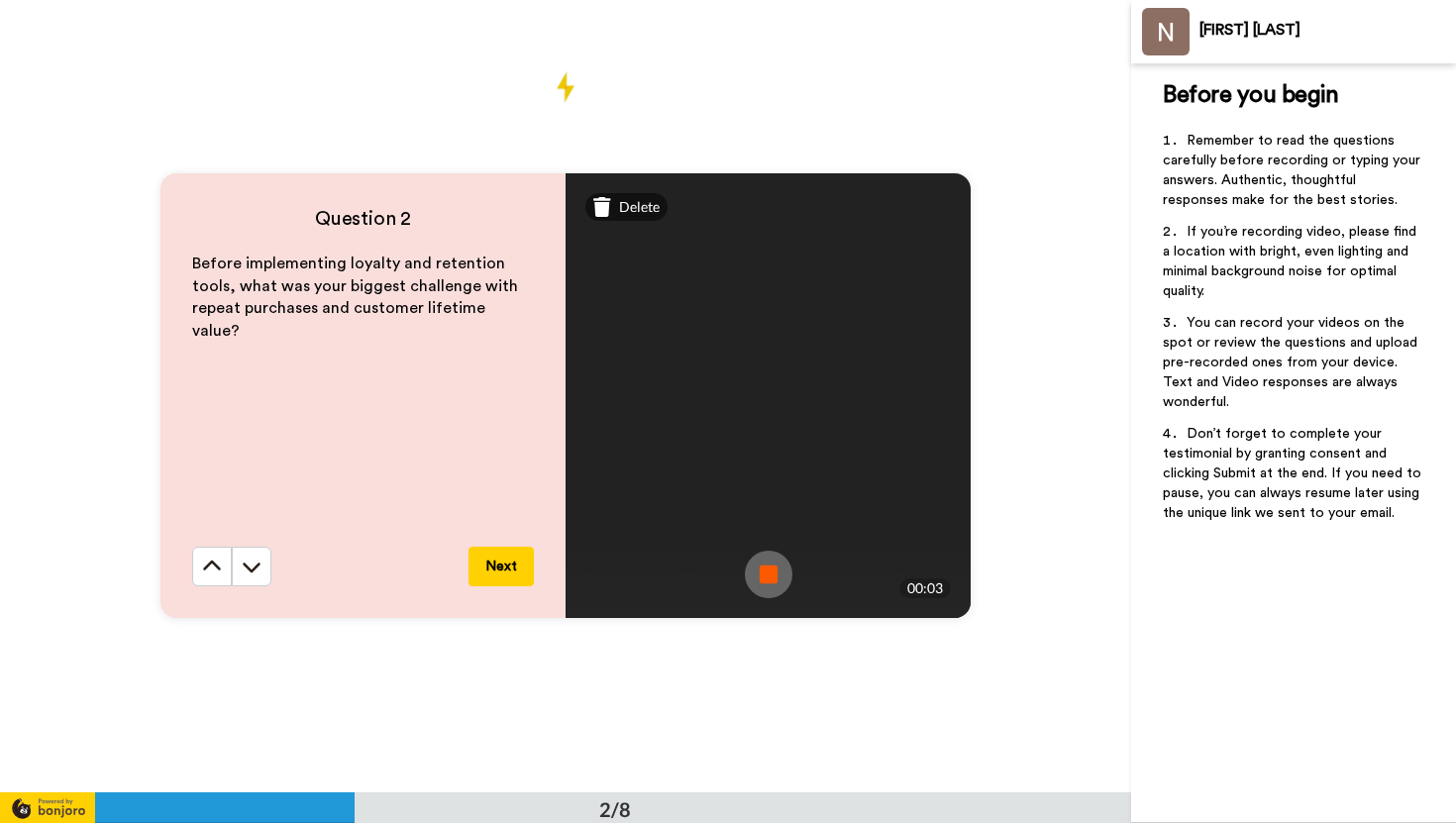 click at bounding box center [769, 574] 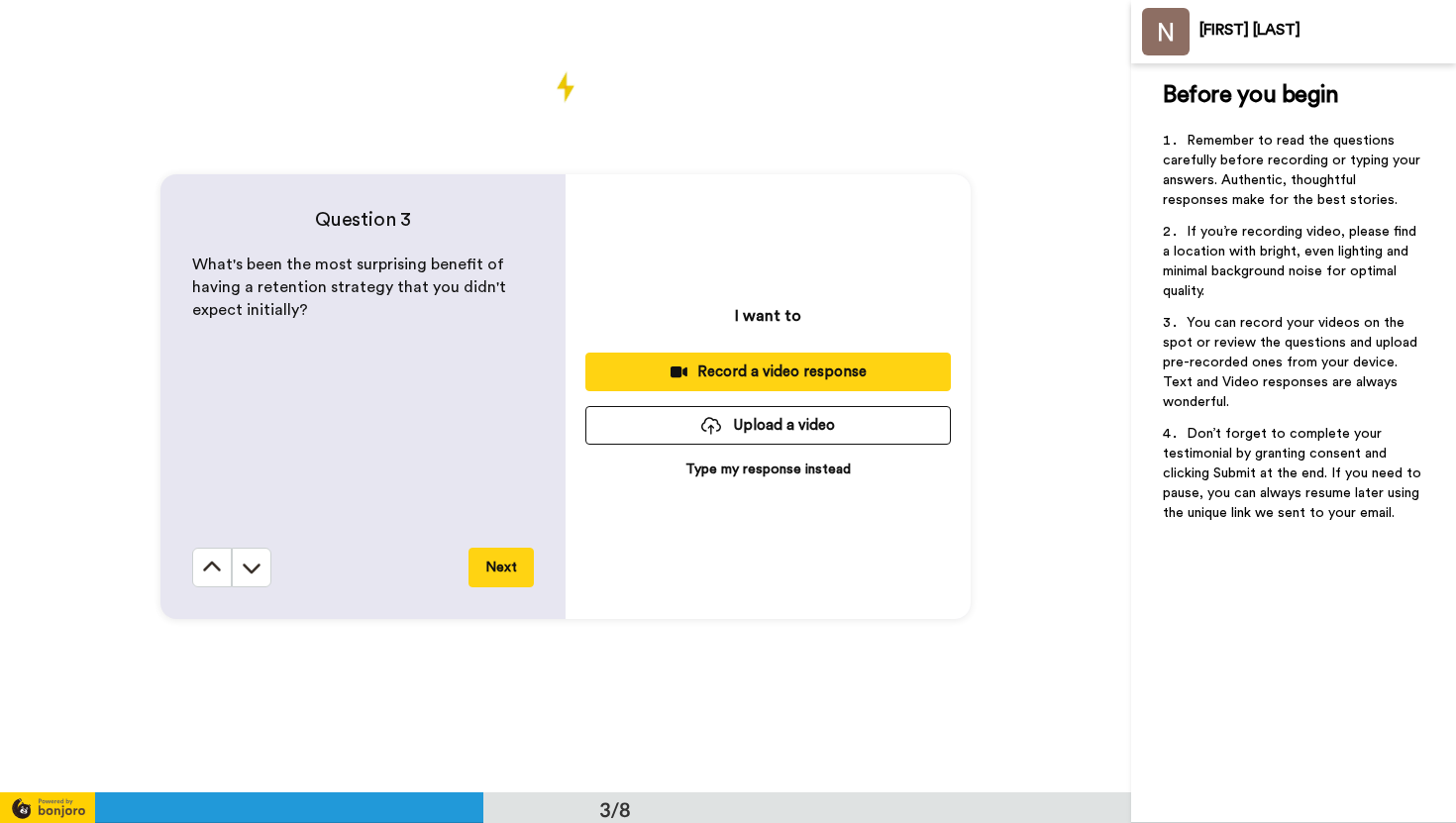 scroll, scrollTop: 1586, scrollLeft: 0, axis: vertical 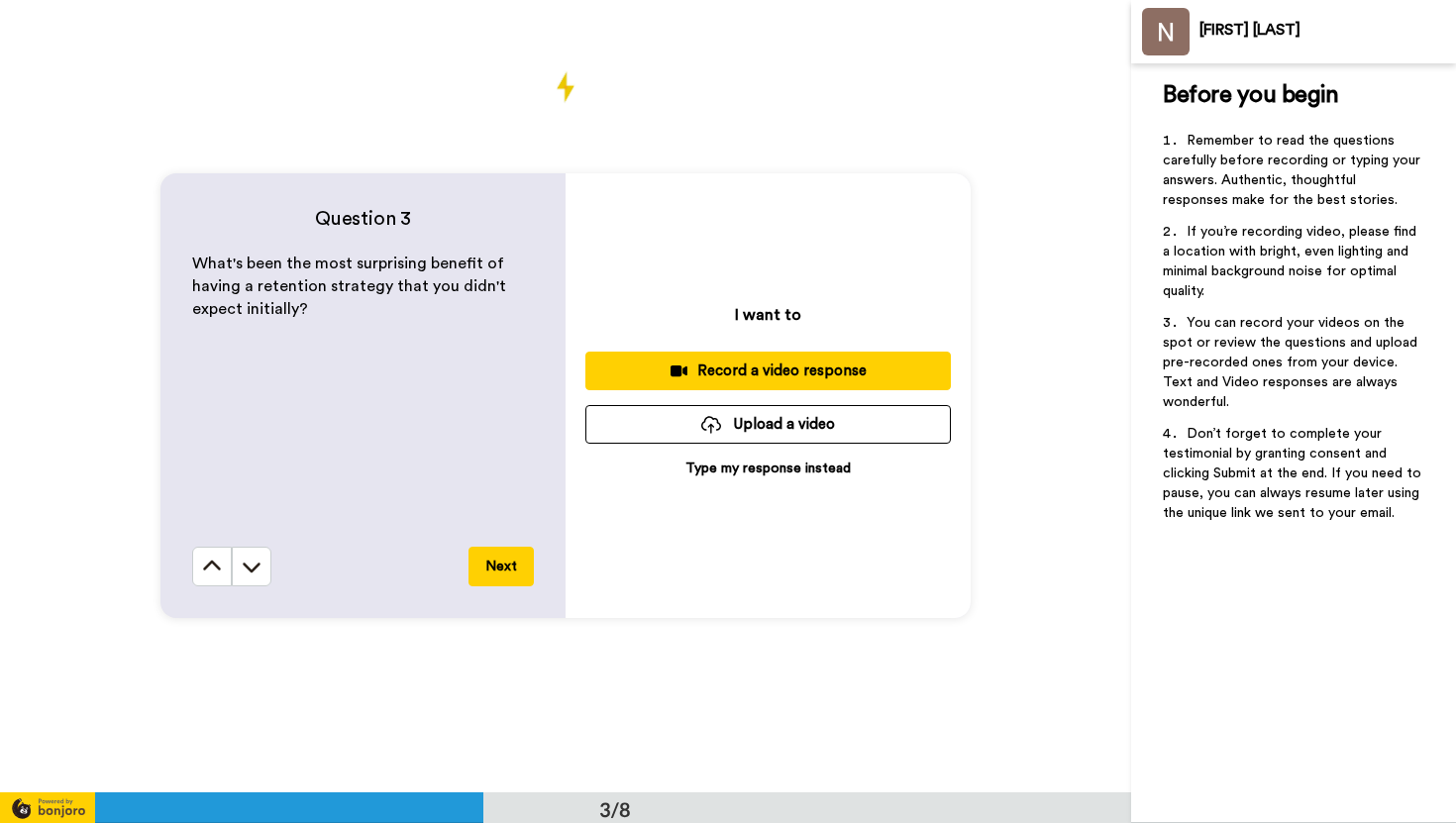 click on "Upload a video" at bounding box center [768, 424] 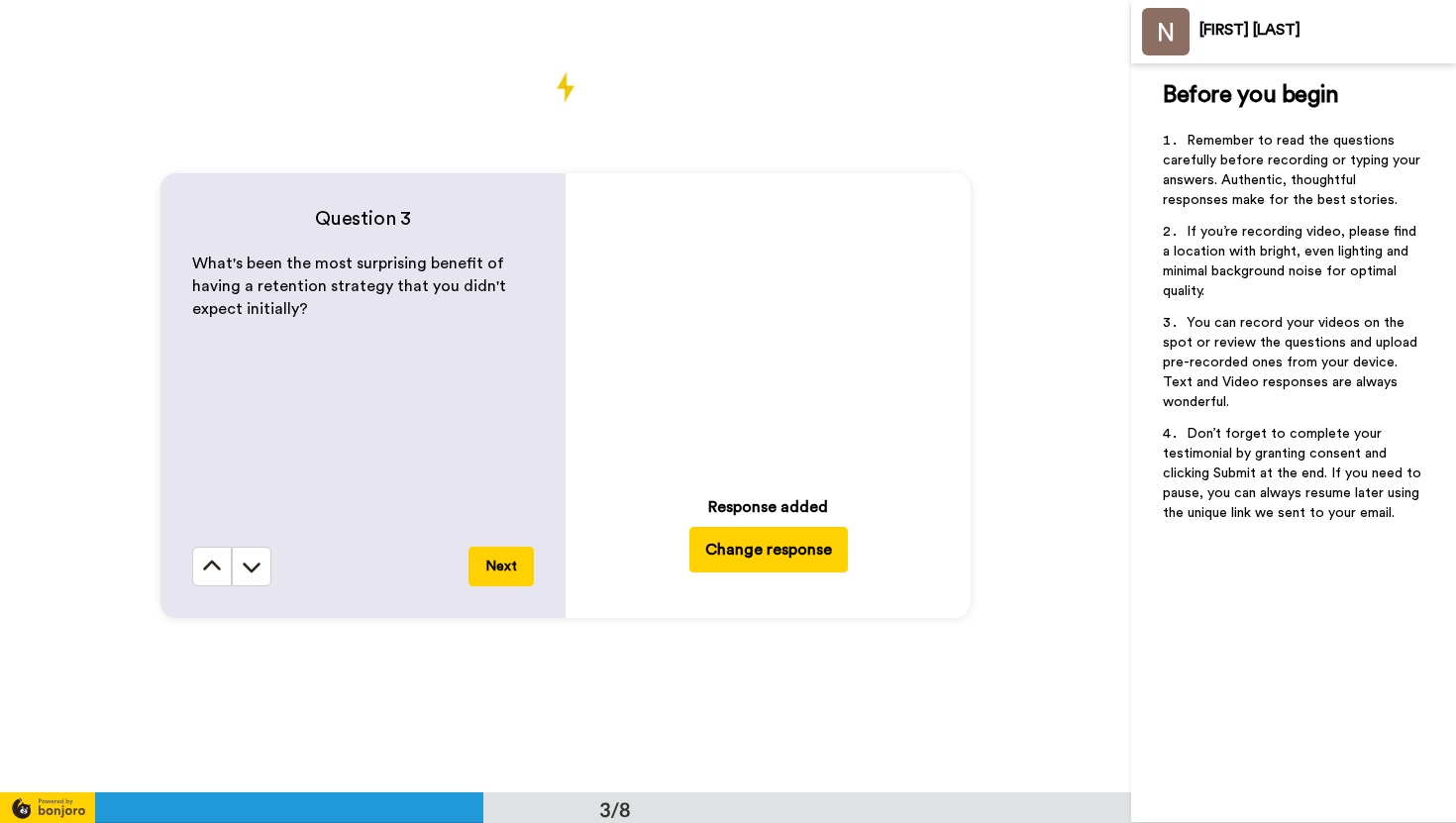 click on "Change response" at bounding box center (769, 550) 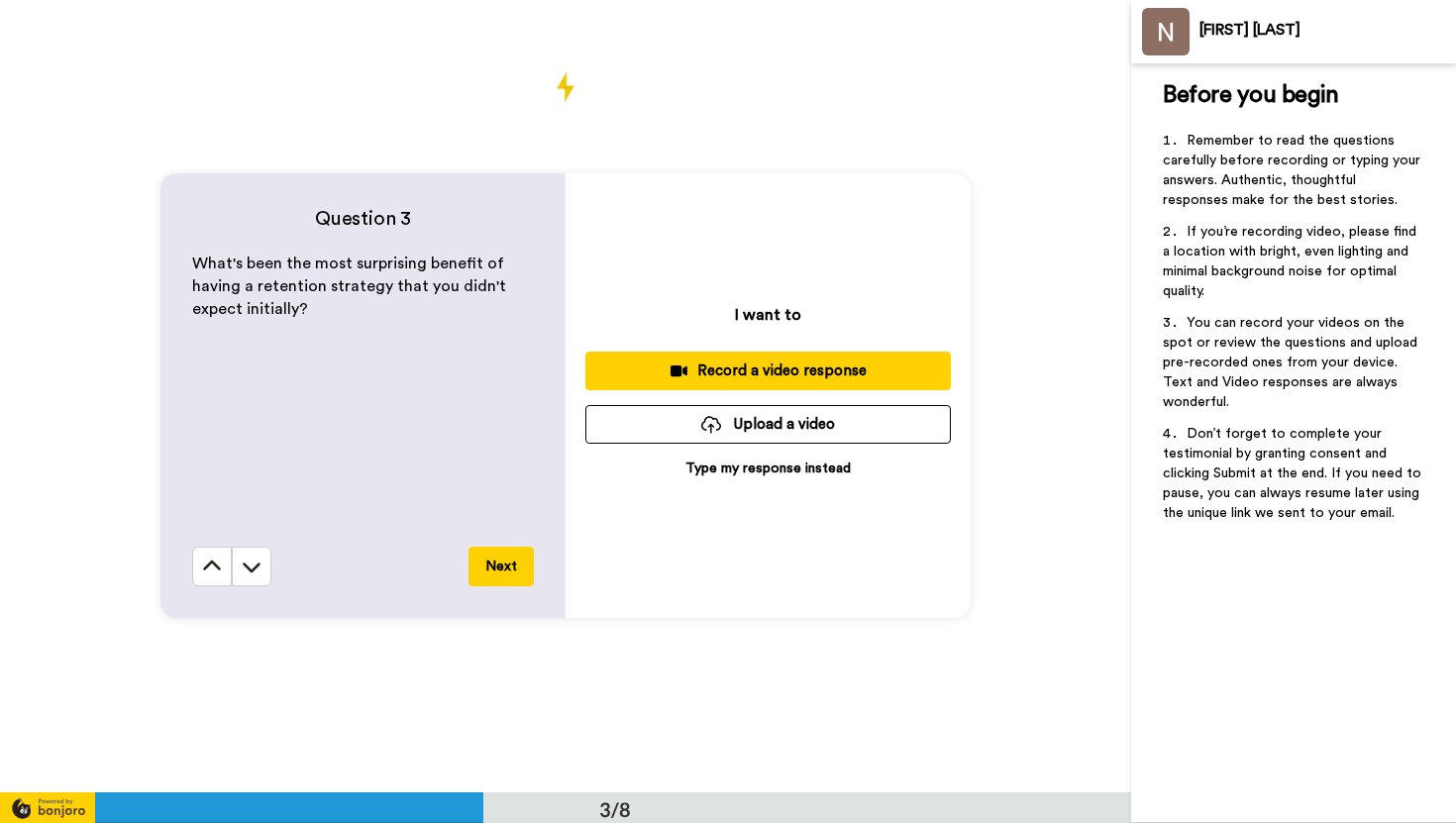 click on "Type my response instead" at bounding box center (768, 468) 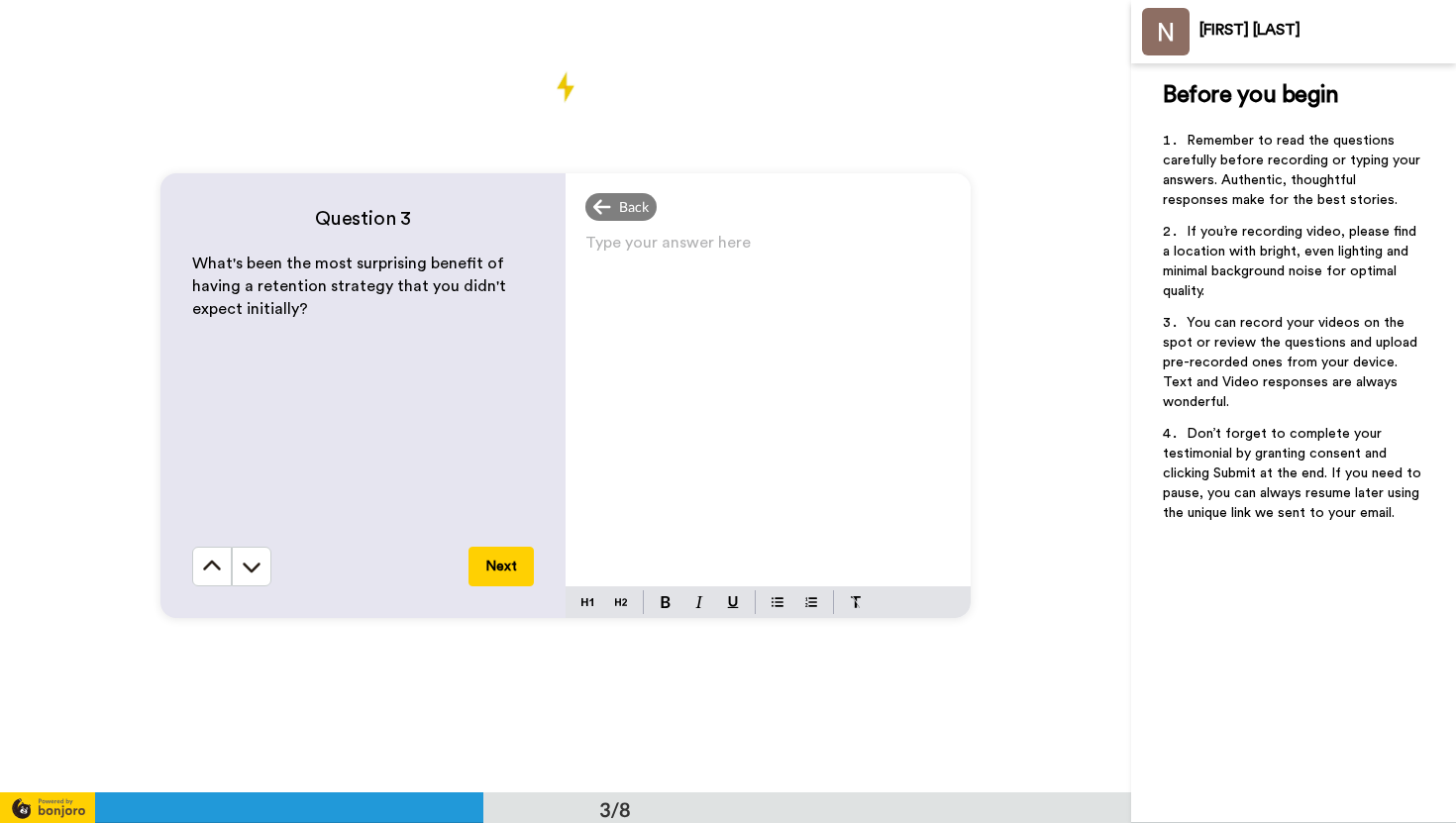 click on "Type your answer here ﻿" at bounding box center [768, 407] 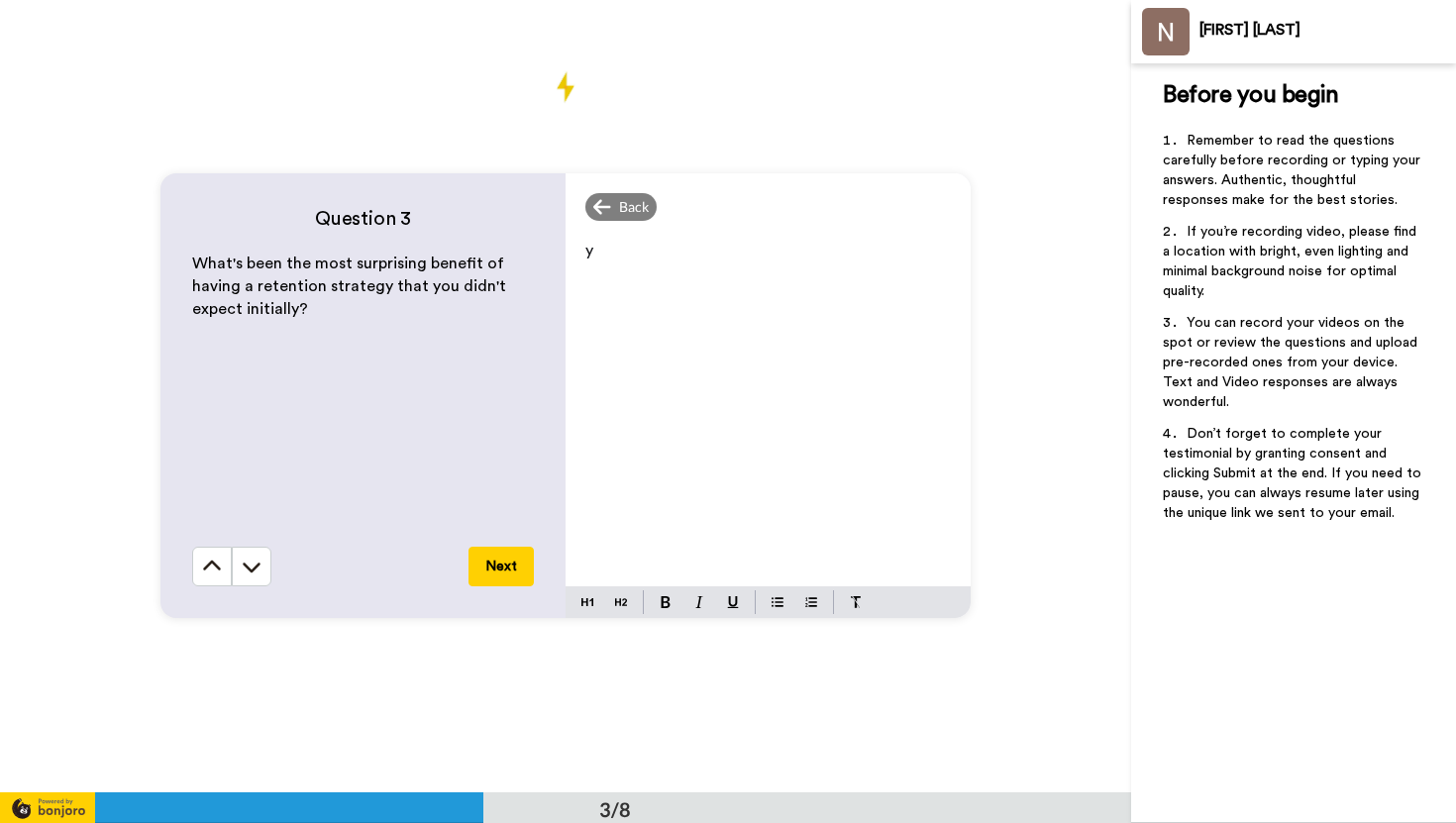 type 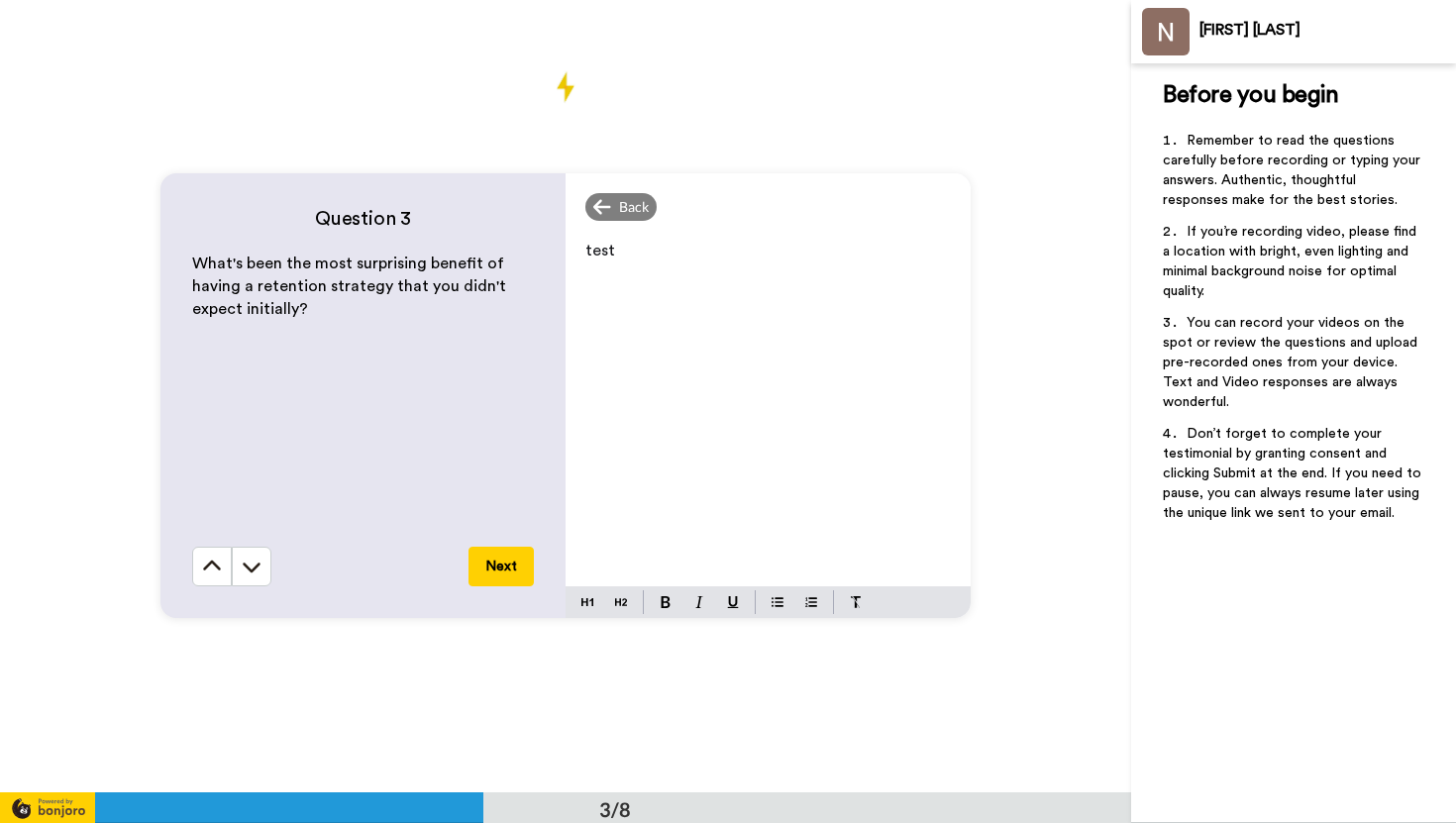 click on "Next" at bounding box center [501, 566] 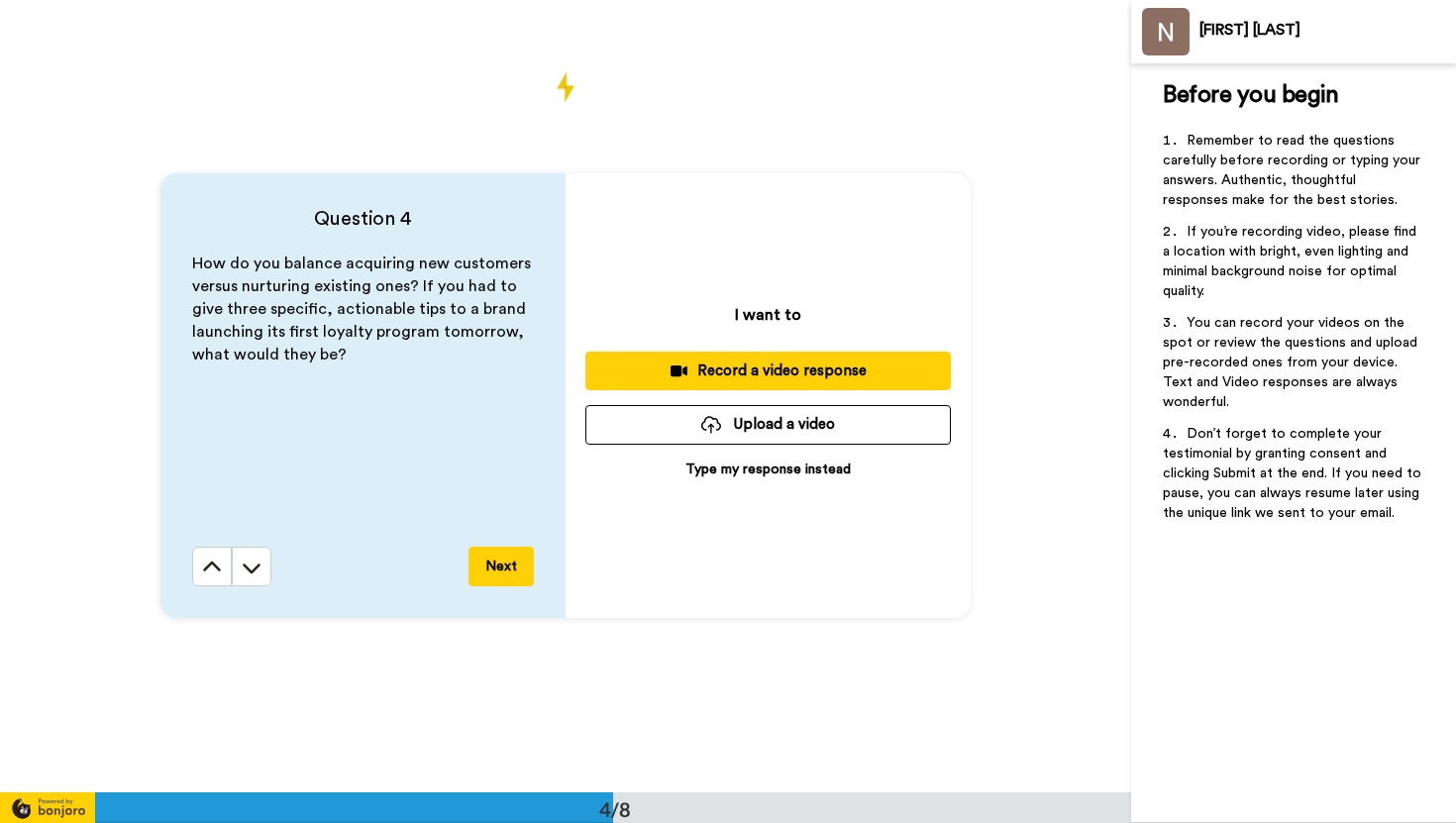 scroll, scrollTop: 2378, scrollLeft: 0, axis: vertical 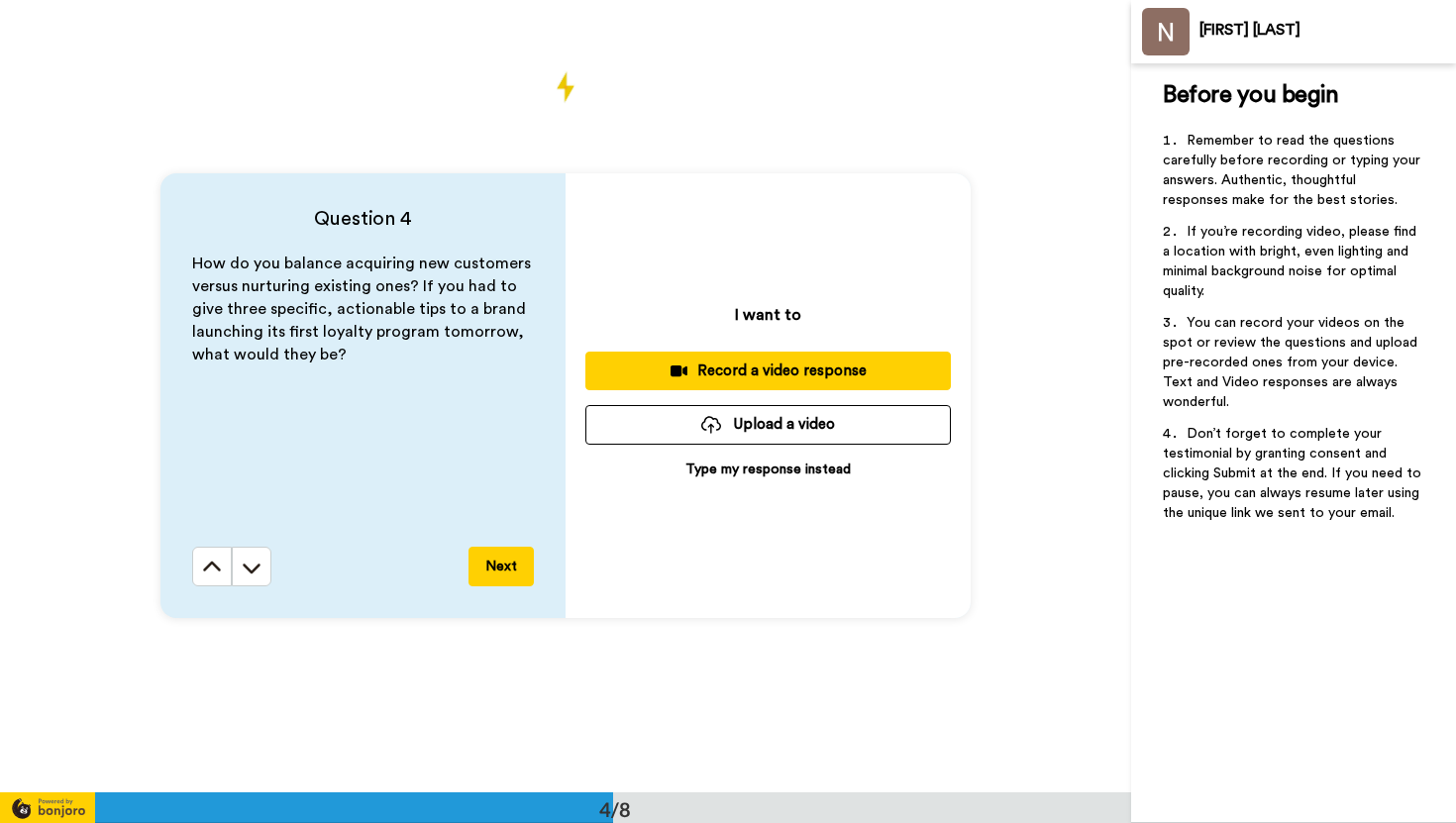 click on "Type my response instead" at bounding box center (768, 469) 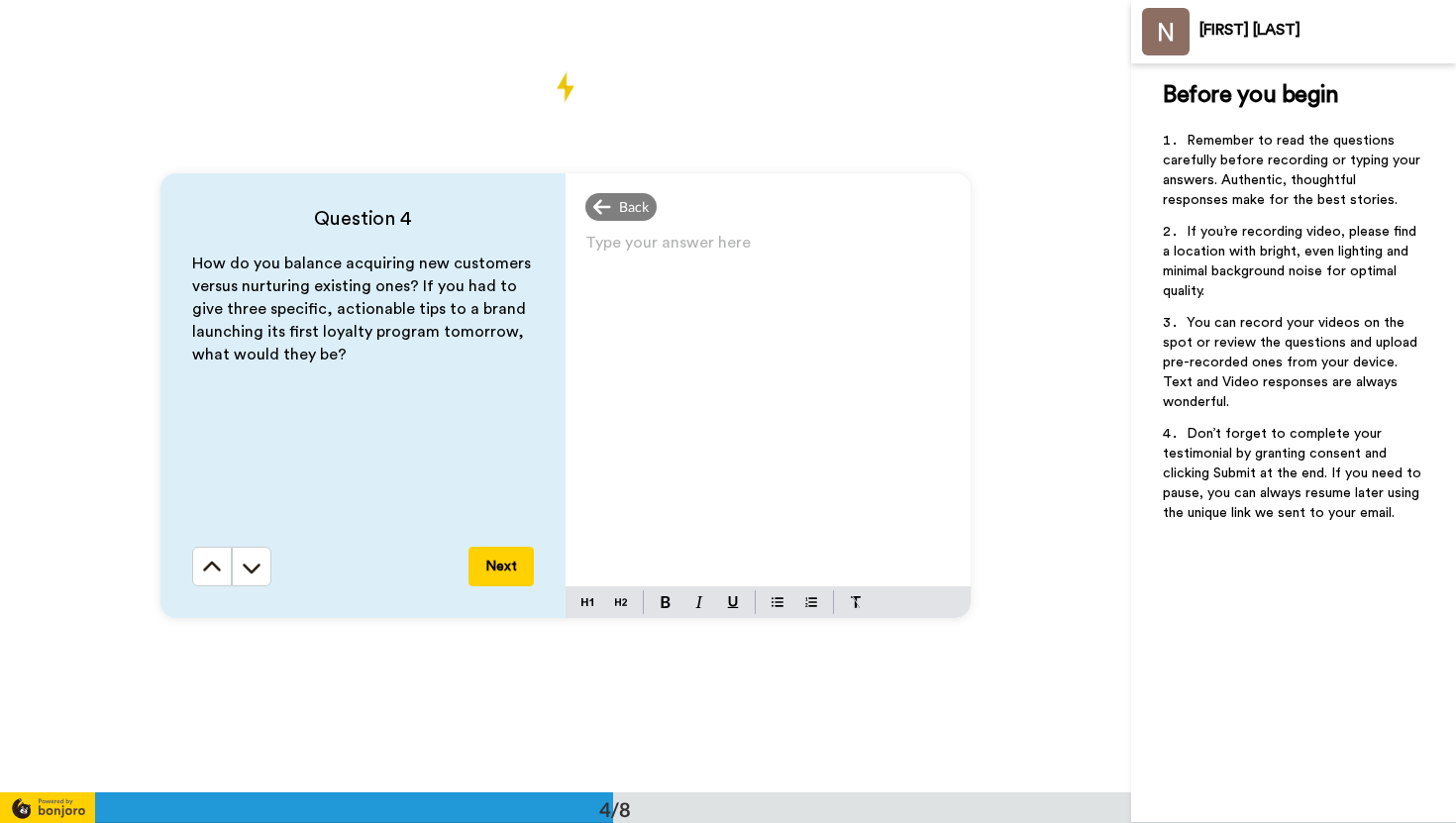 click on "Type your answer here ﻿" at bounding box center [768, 407] 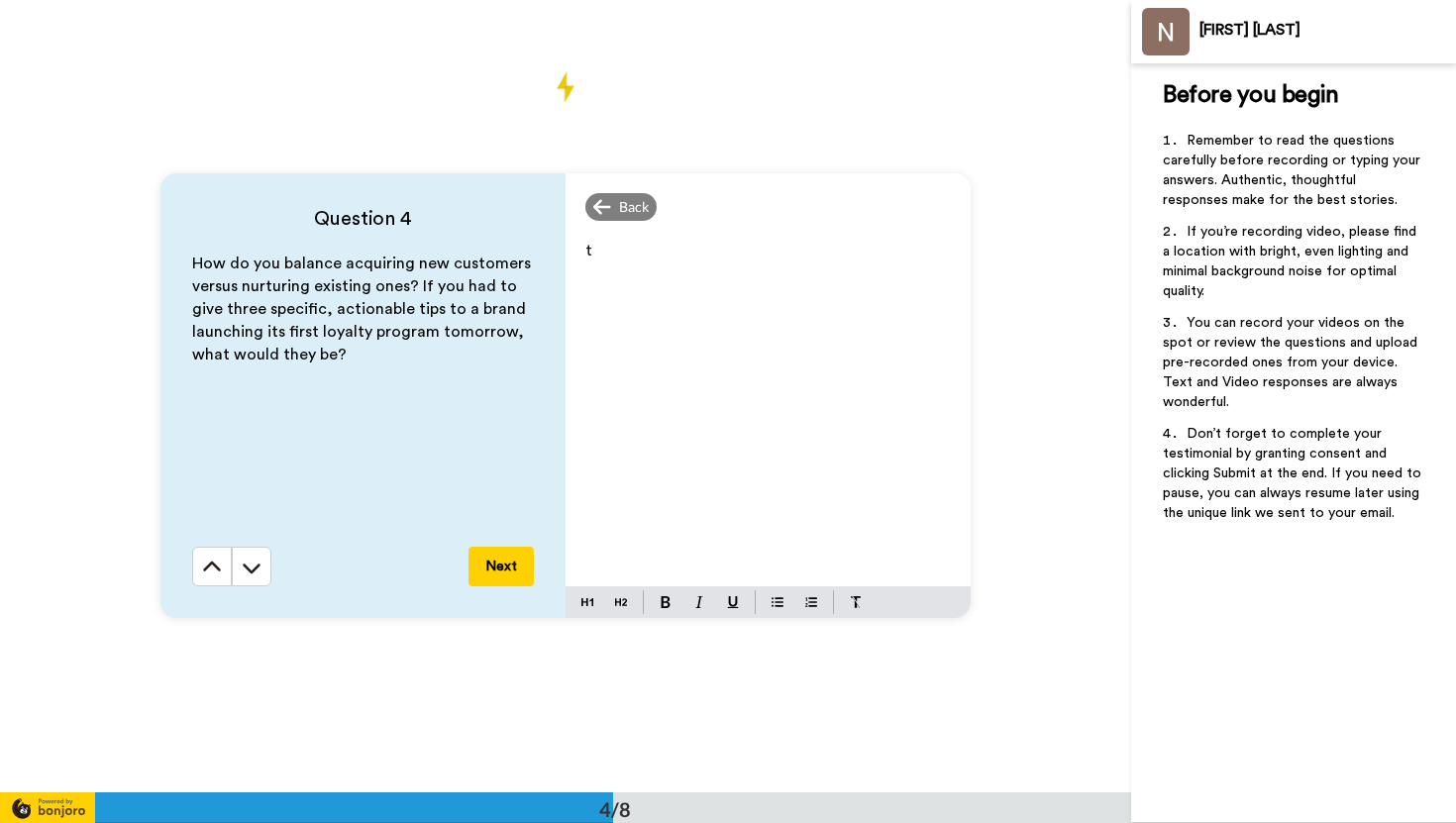 type 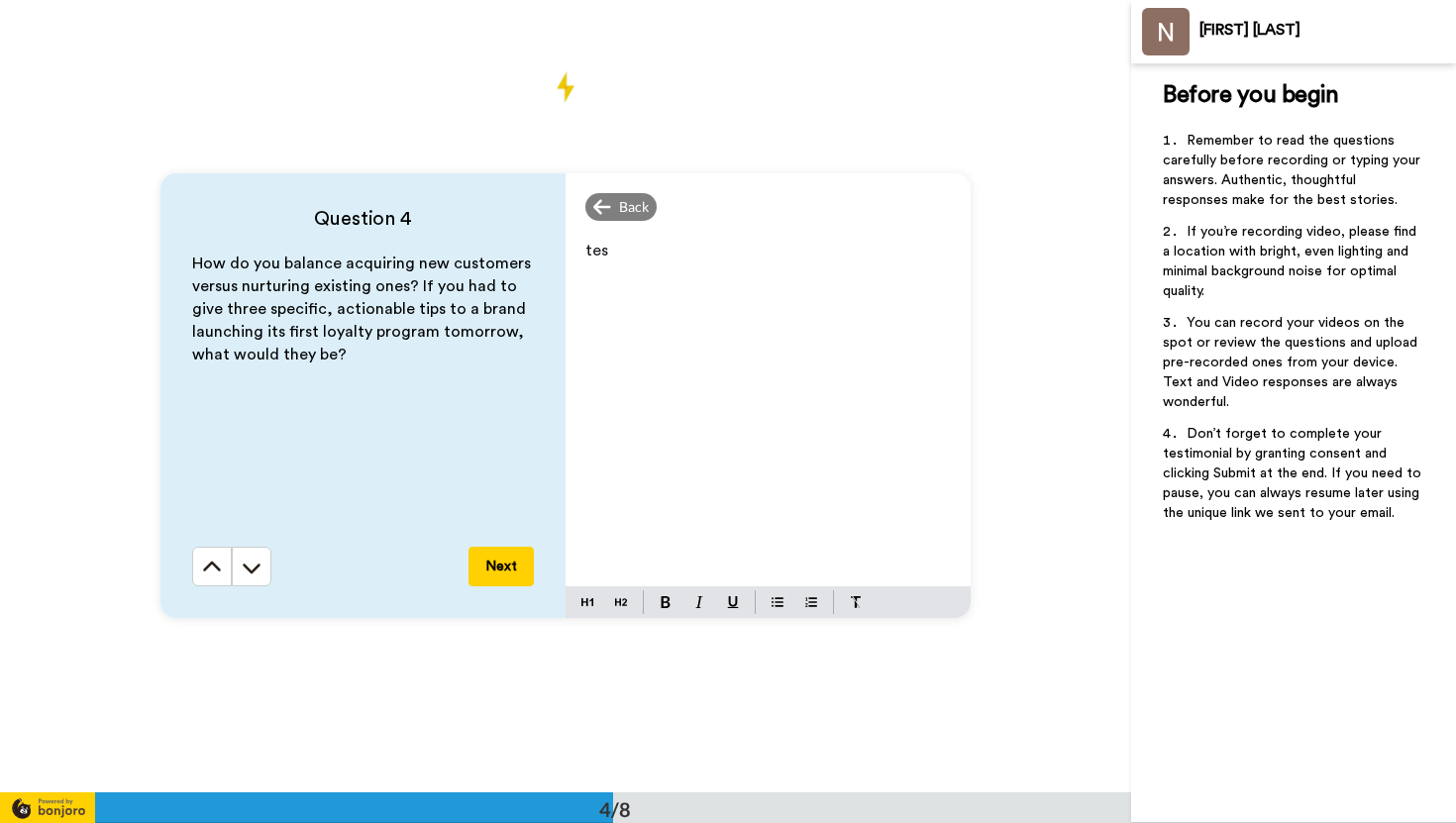 click on "How do you balance acquiring new customers versus nurturing existing ones? If you had to give three specific, actionable tips to a brand launching its first loyalty program tomorrow, what would they be?" at bounding box center [364, 308] 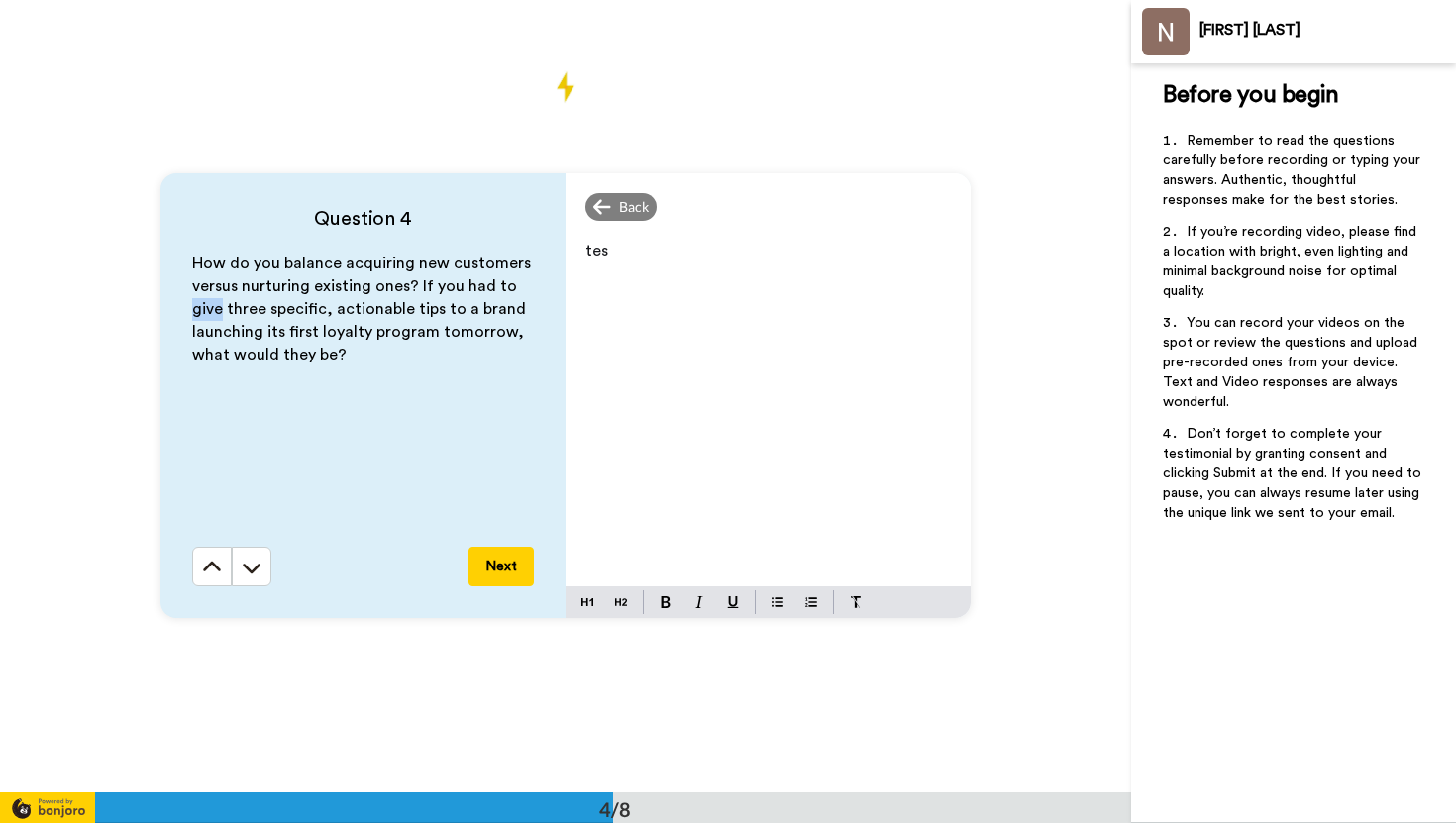 click on "How do you balance acquiring new customers versus nurturing existing ones? If you had to give three specific, actionable tips to a brand launching its first loyalty program tomorrow, what would they be?" at bounding box center [364, 308] 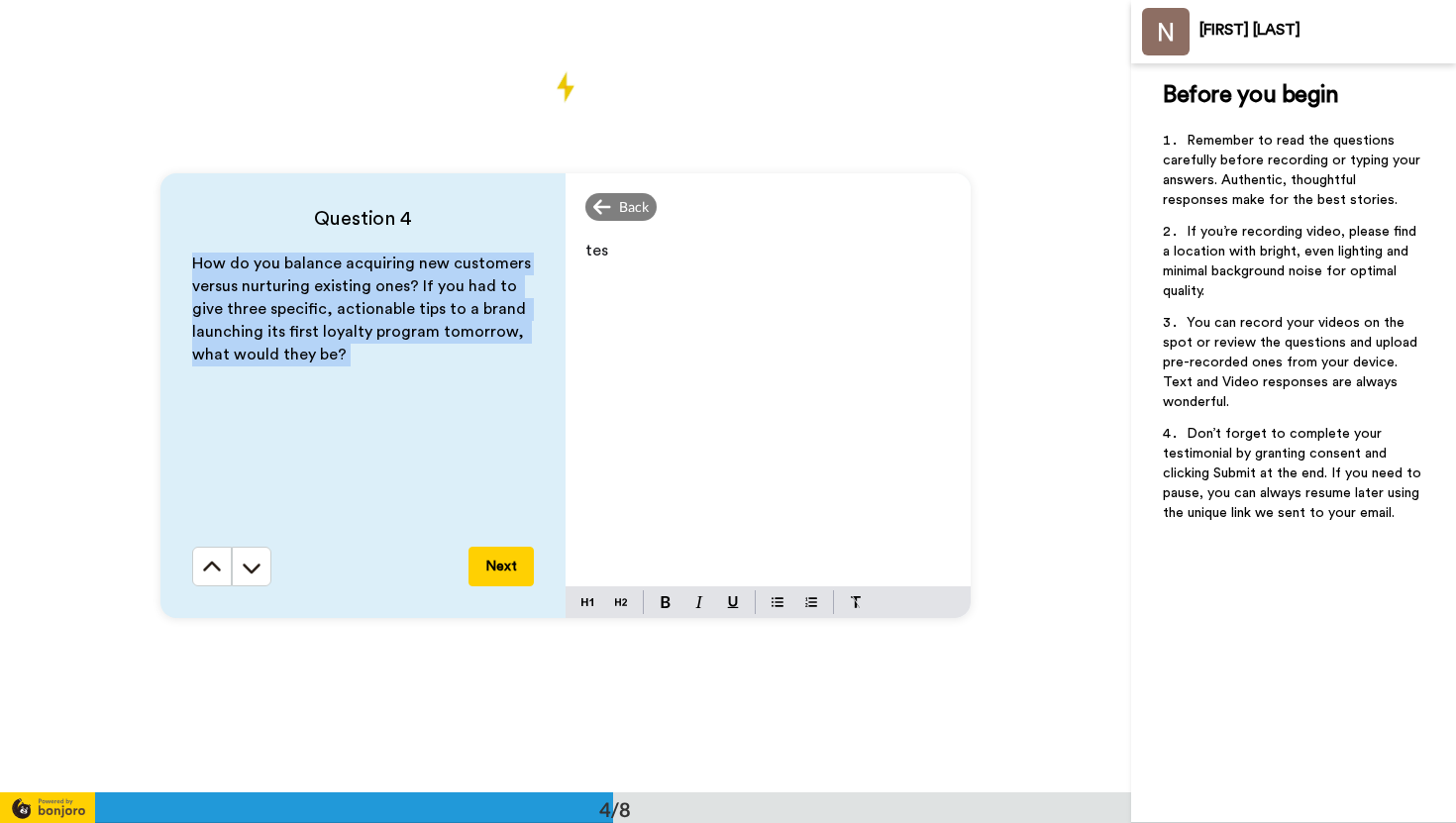 click on "How do you balance acquiring new customers versus nurturing existing ones? If you had to give three specific, actionable tips to a brand launching its first loyalty program tomorrow, what would they be?" at bounding box center (364, 308) 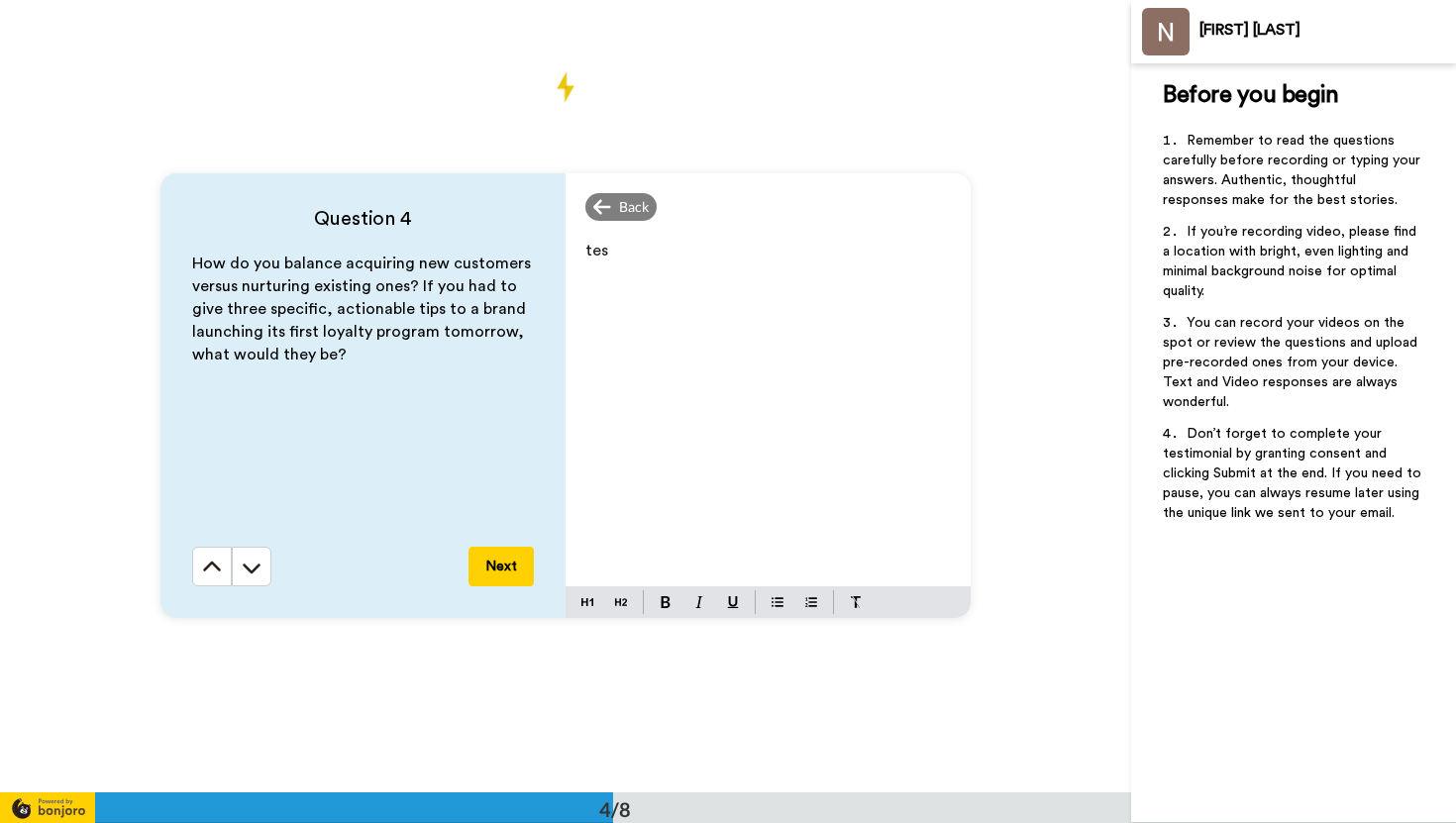 click on "Next" at bounding box center [501, 566] 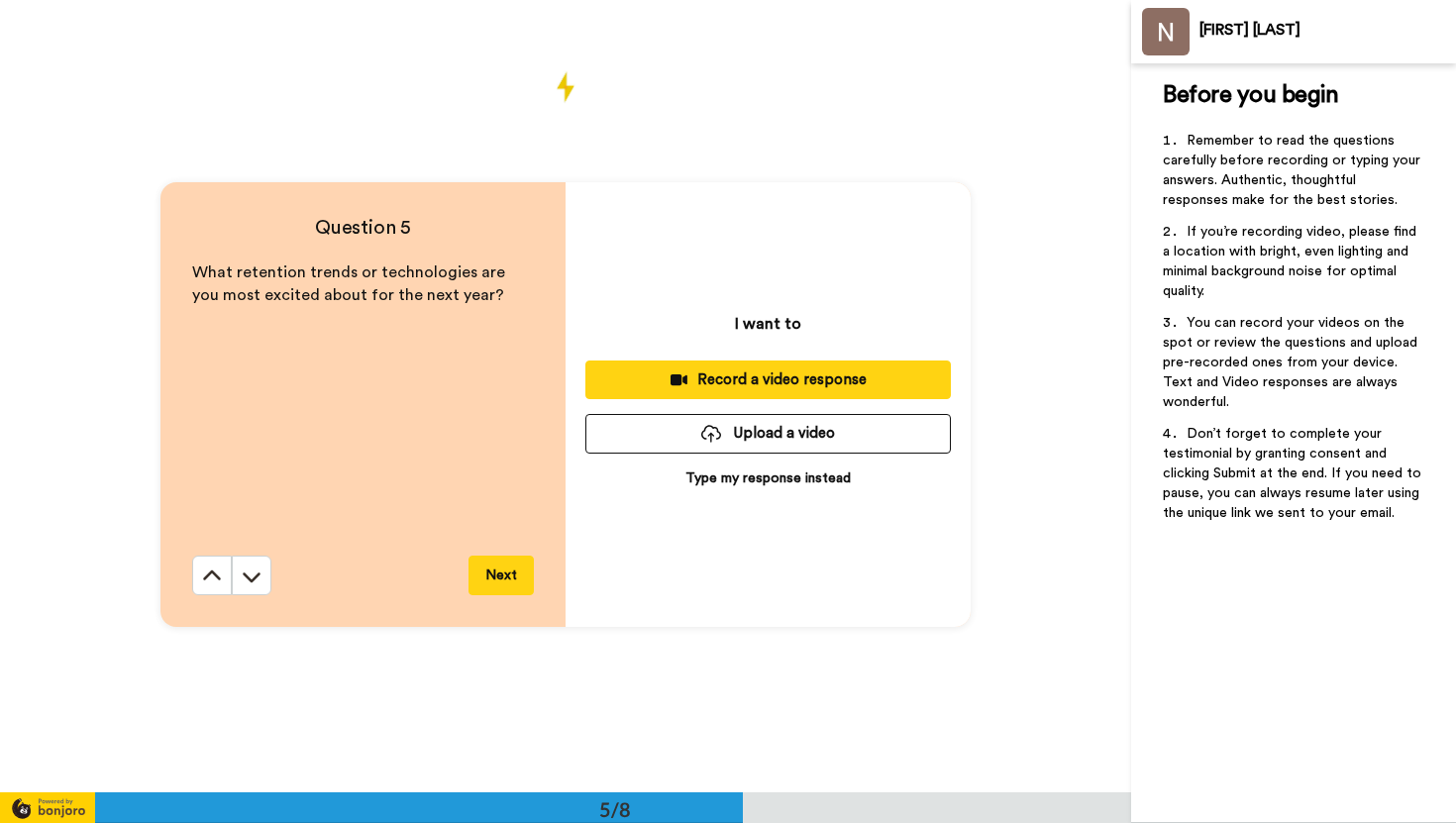 scroll, scrollTop: 3170, scrollLeft: 0, axis: vertical 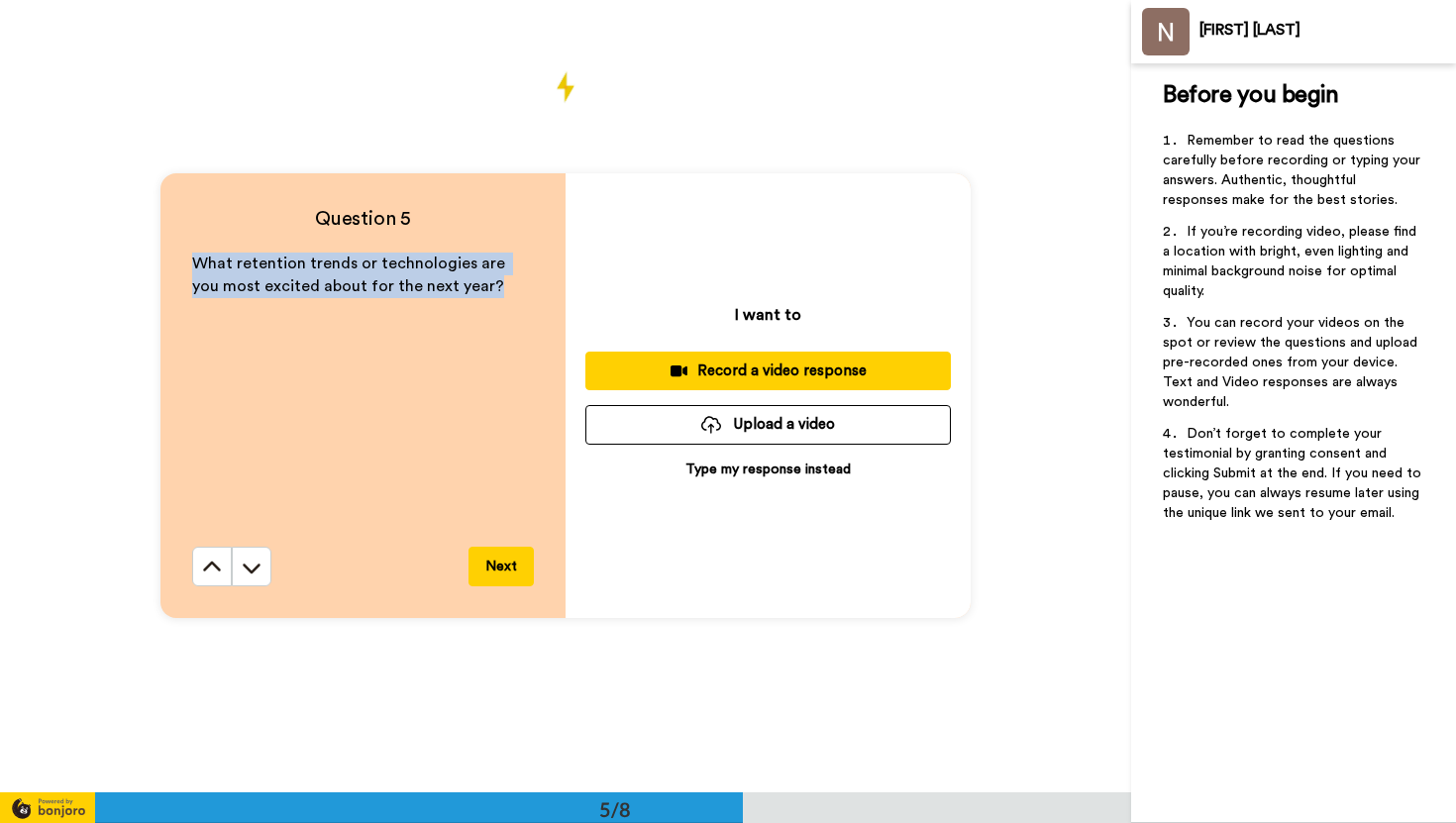 drag, startPoint x: 190, startPoint y: 264, endPoint x: 541, endPoint y: 318, distance: 355.12955 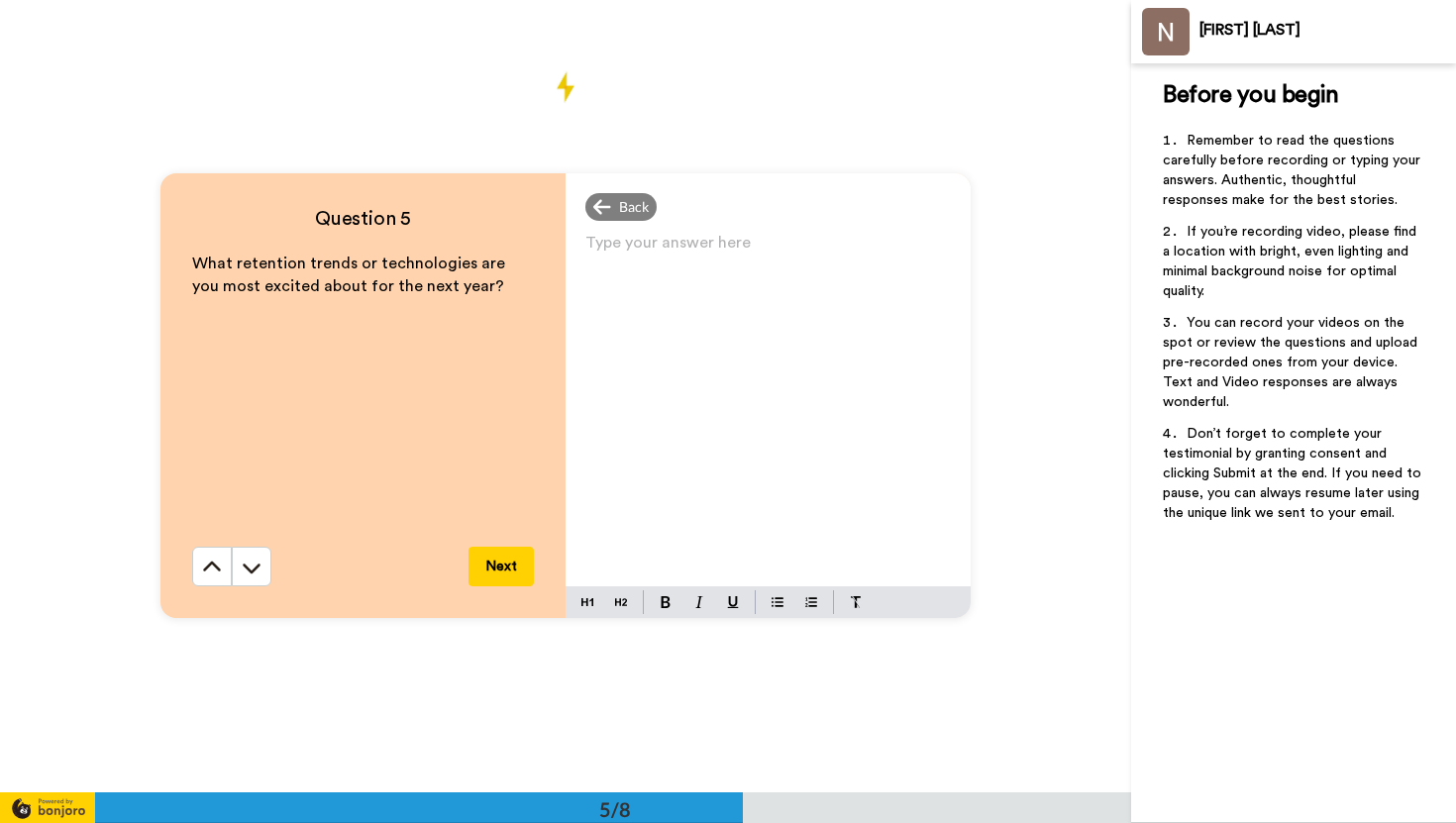 click on "Type your answer here ﻿" at bounding box center (768, 407) 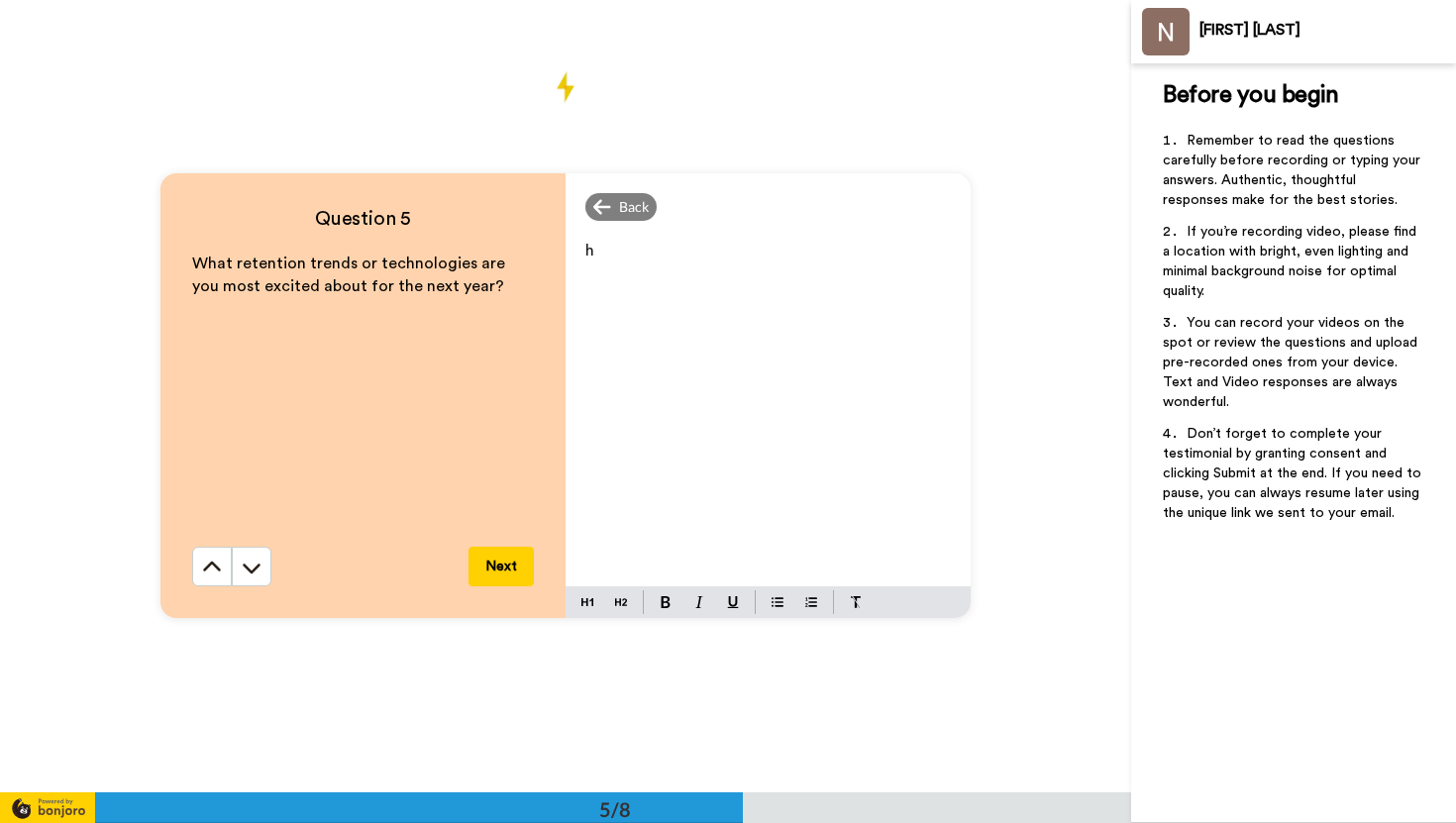 type 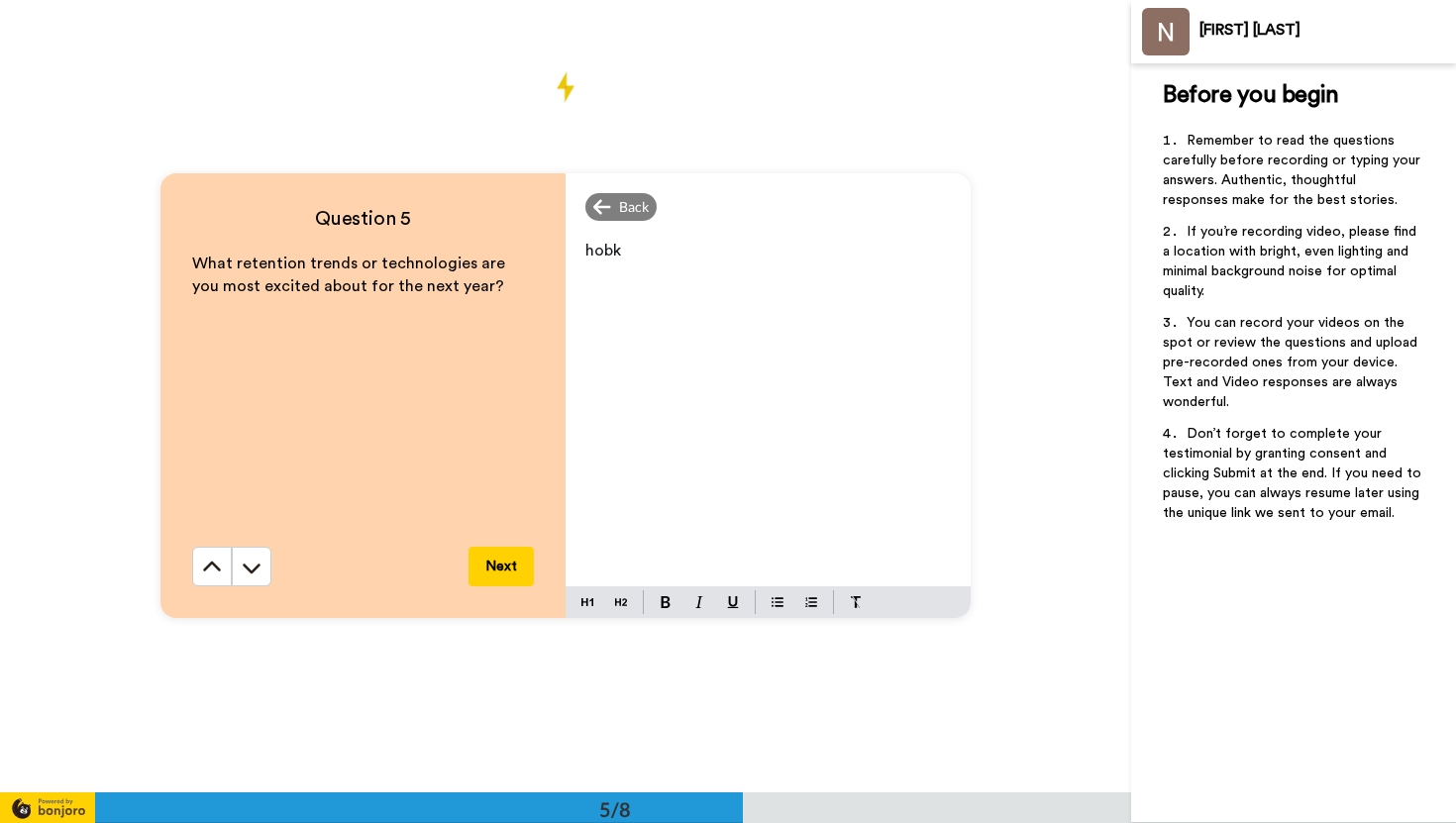 click on "Next" at bounding box center (501, 566) 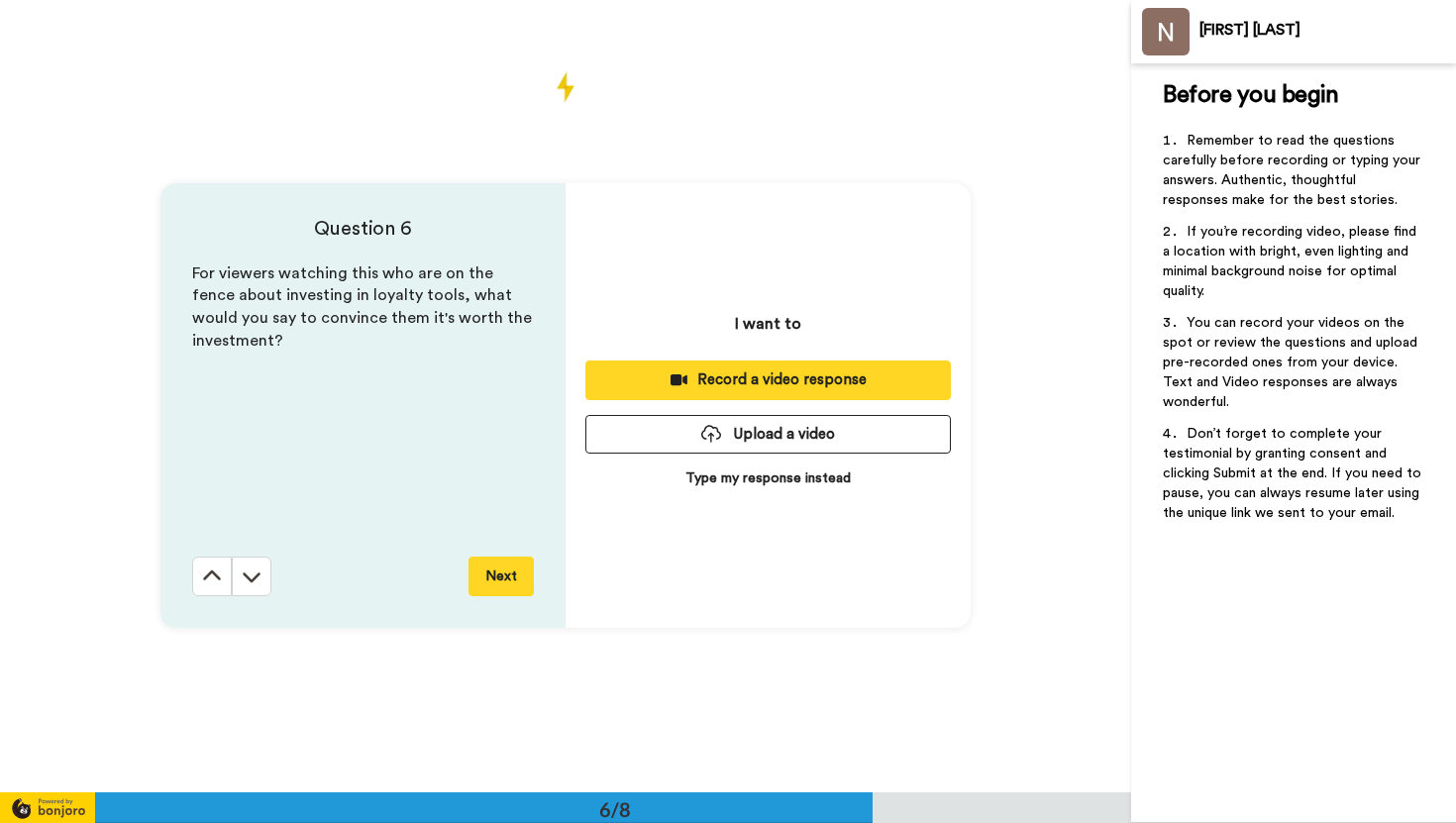 scroll, scrollTop: 3962, scrollLeft: 0, axis: vertical 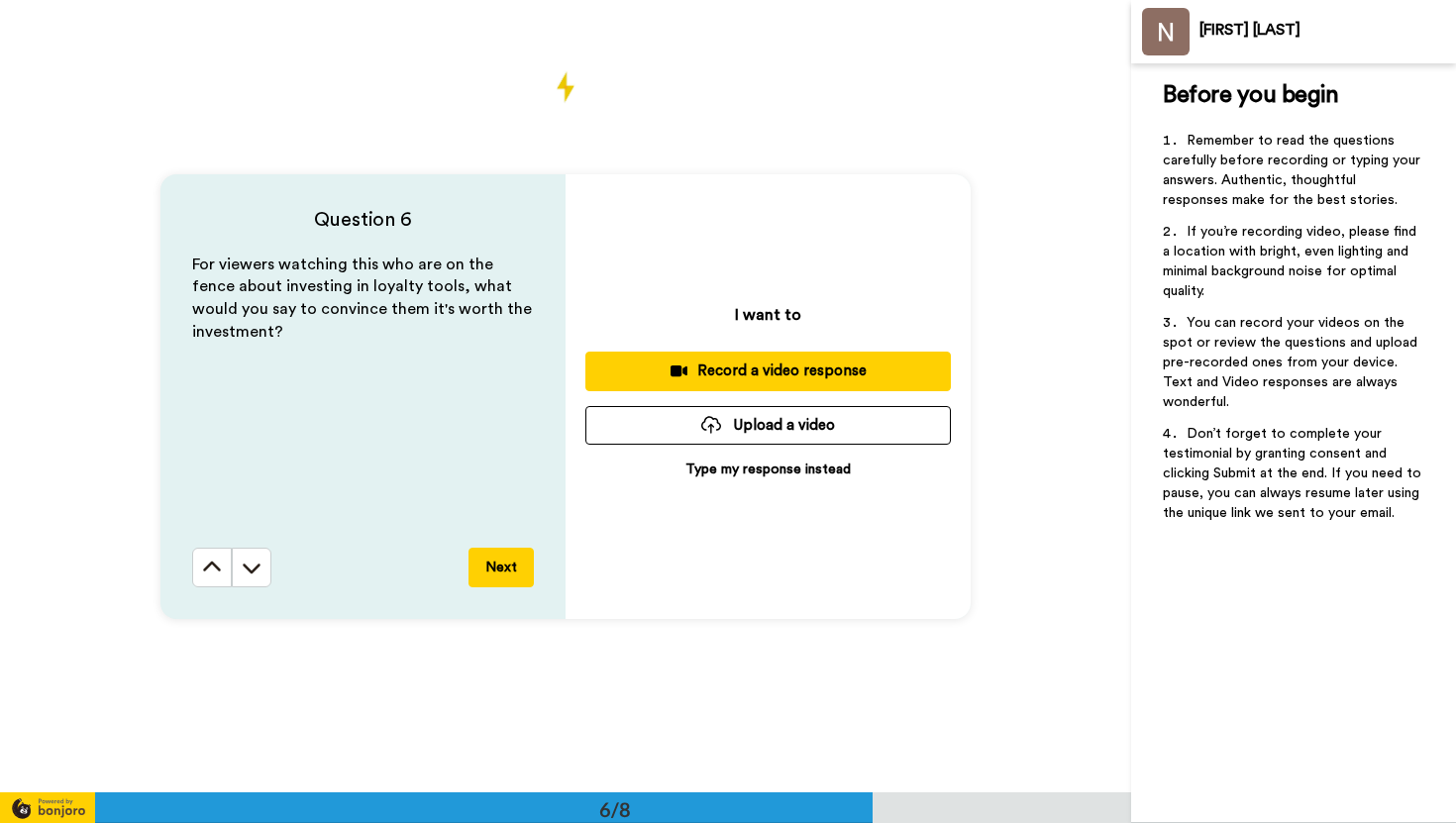 click on "Type my response instead" at bounding box center (768, 469) 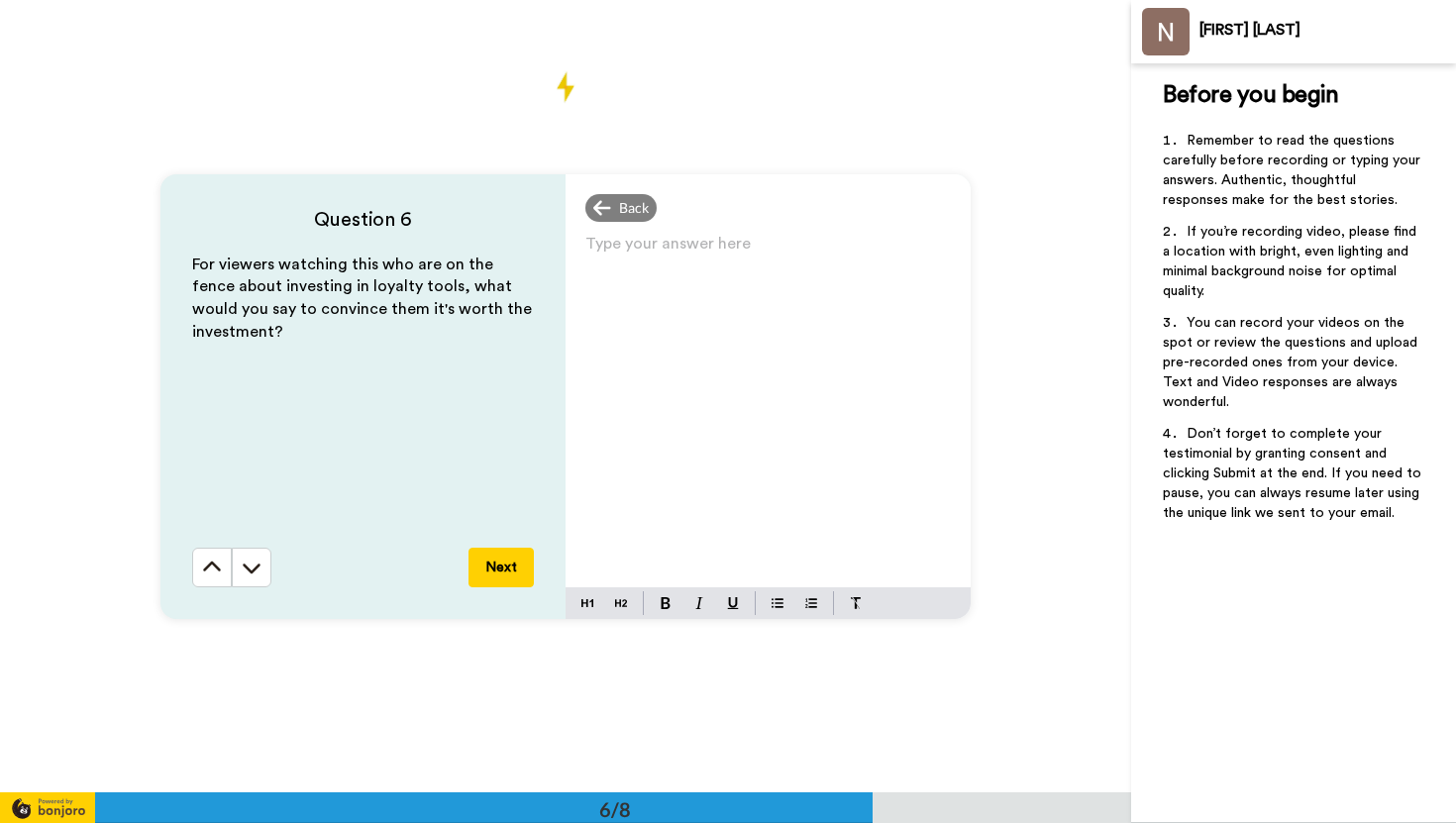 click on "Type your answer here ﻿" at bounding box center (768, 408) 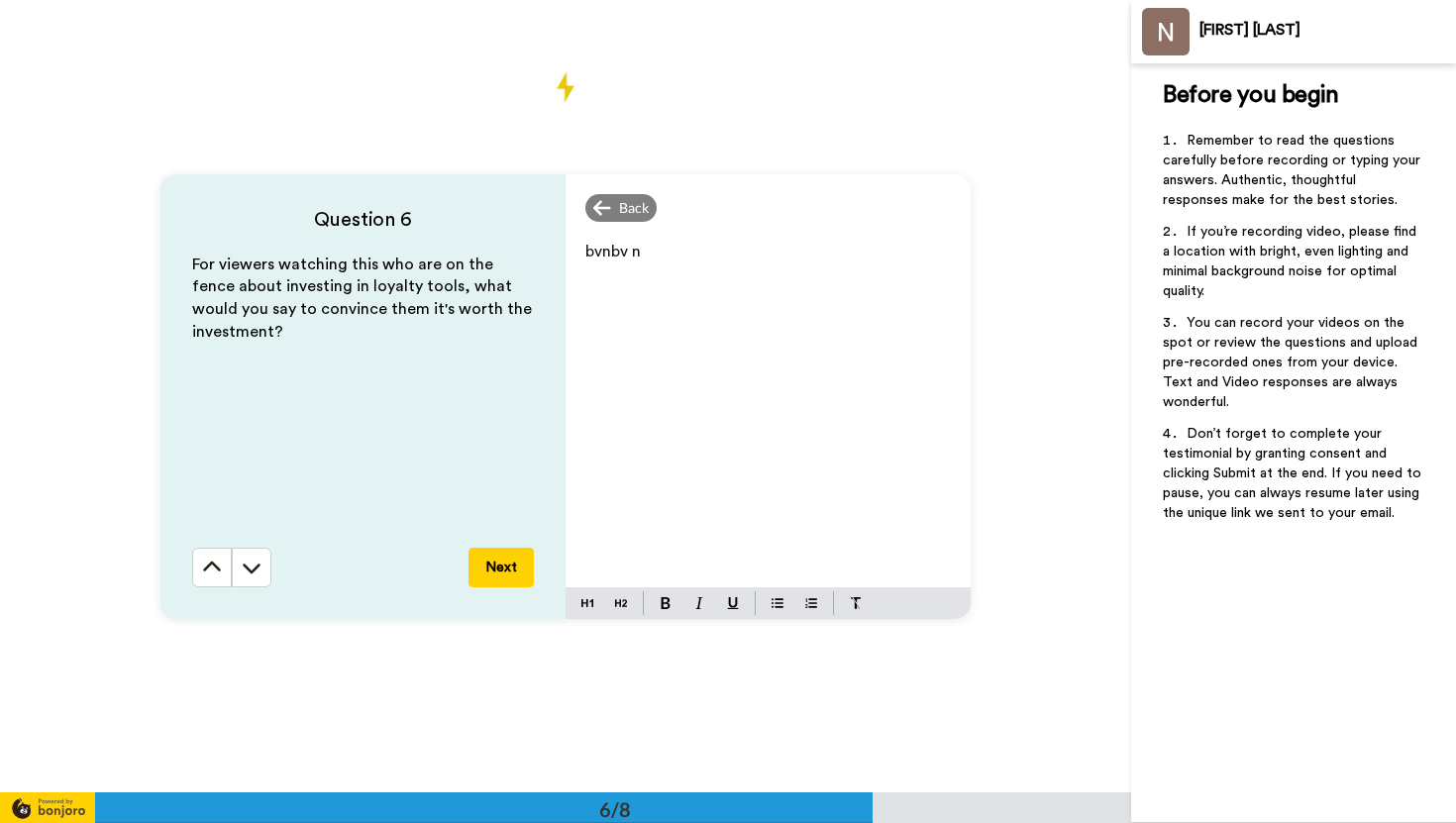 click on "Next" at bounding box center [501, 567] 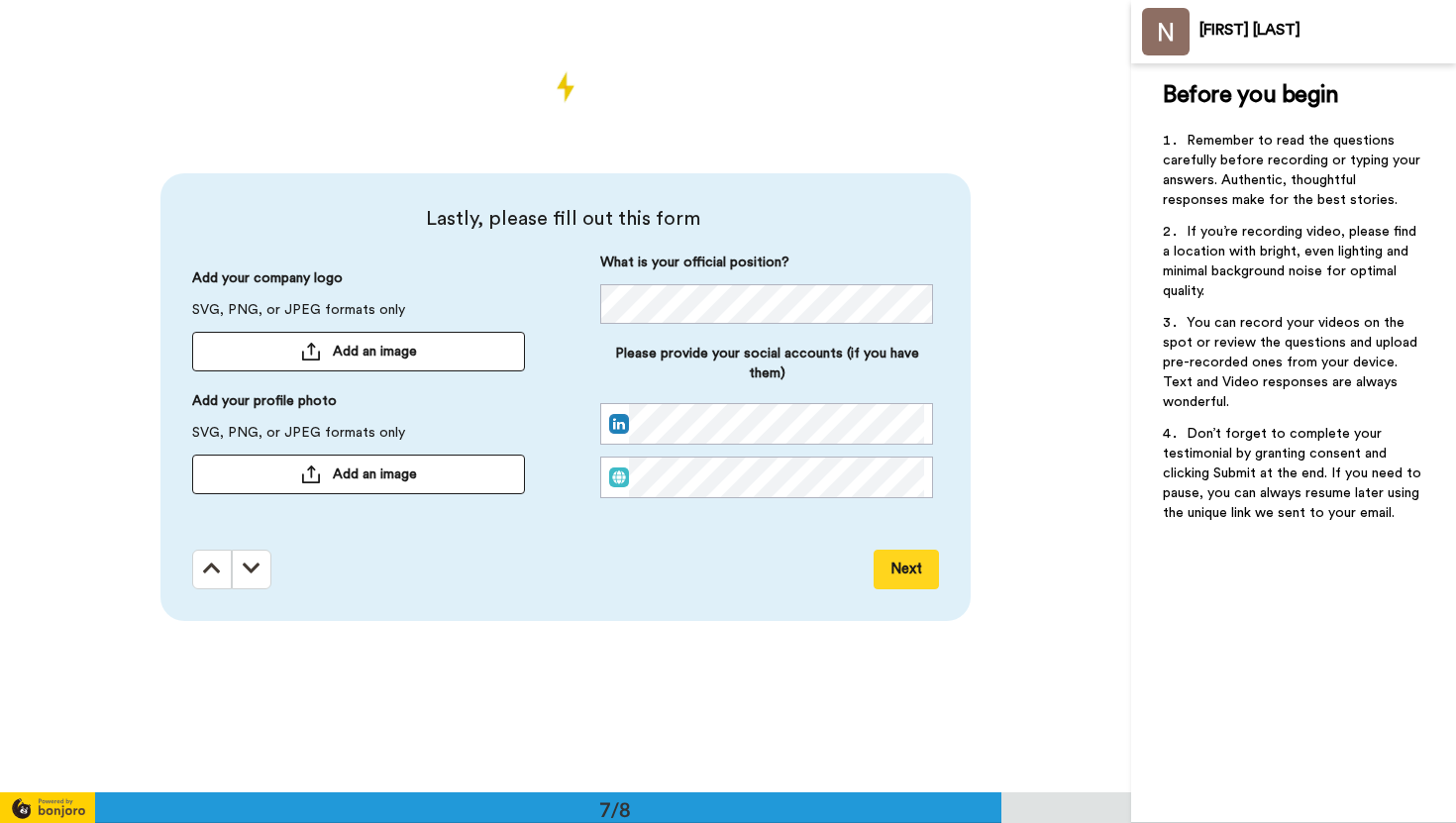 scroll, scrollTop: 4756, scrollLeft: 0, axis: vertical 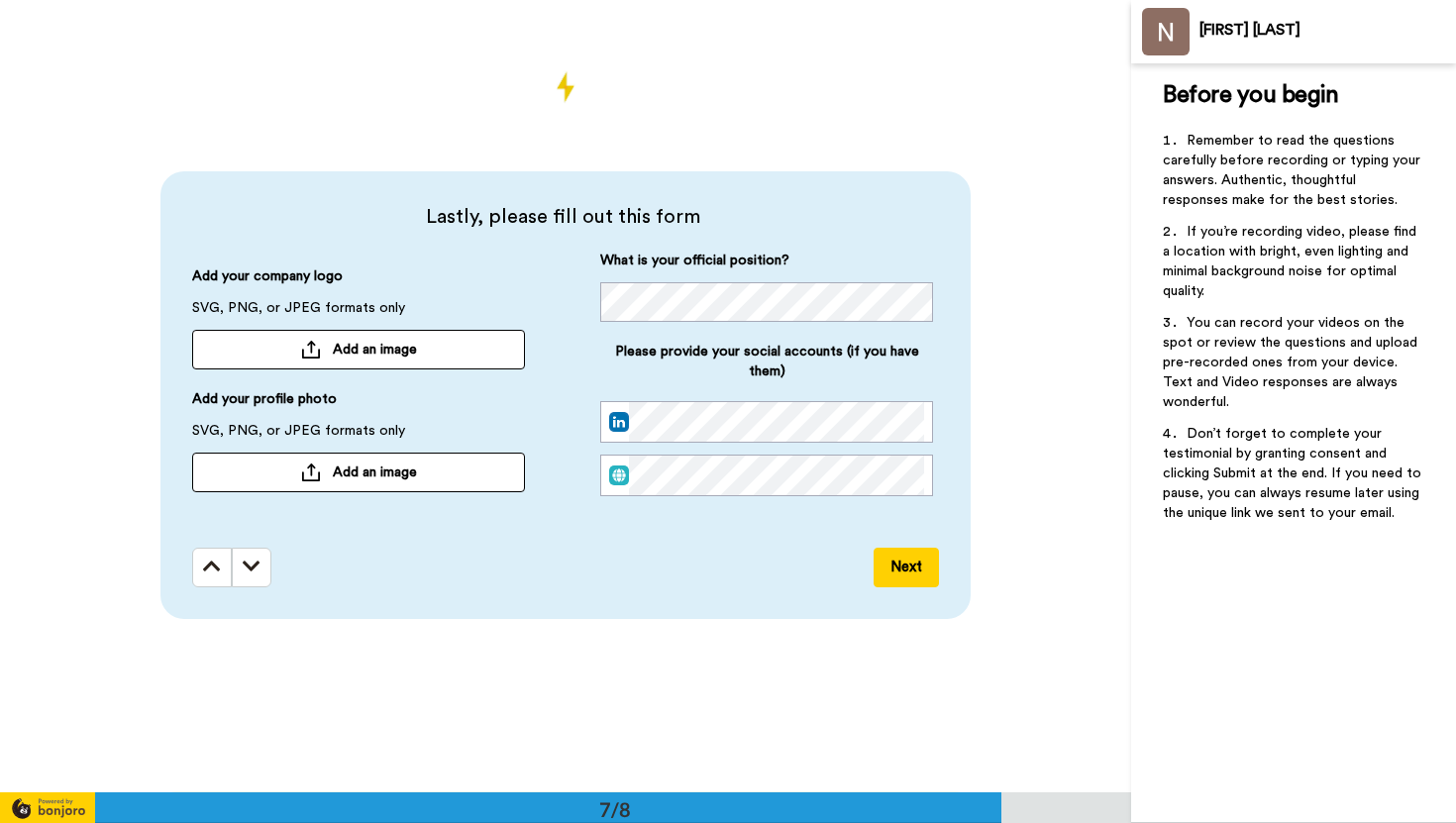 click on "Next" at bounding box center (906, 567) 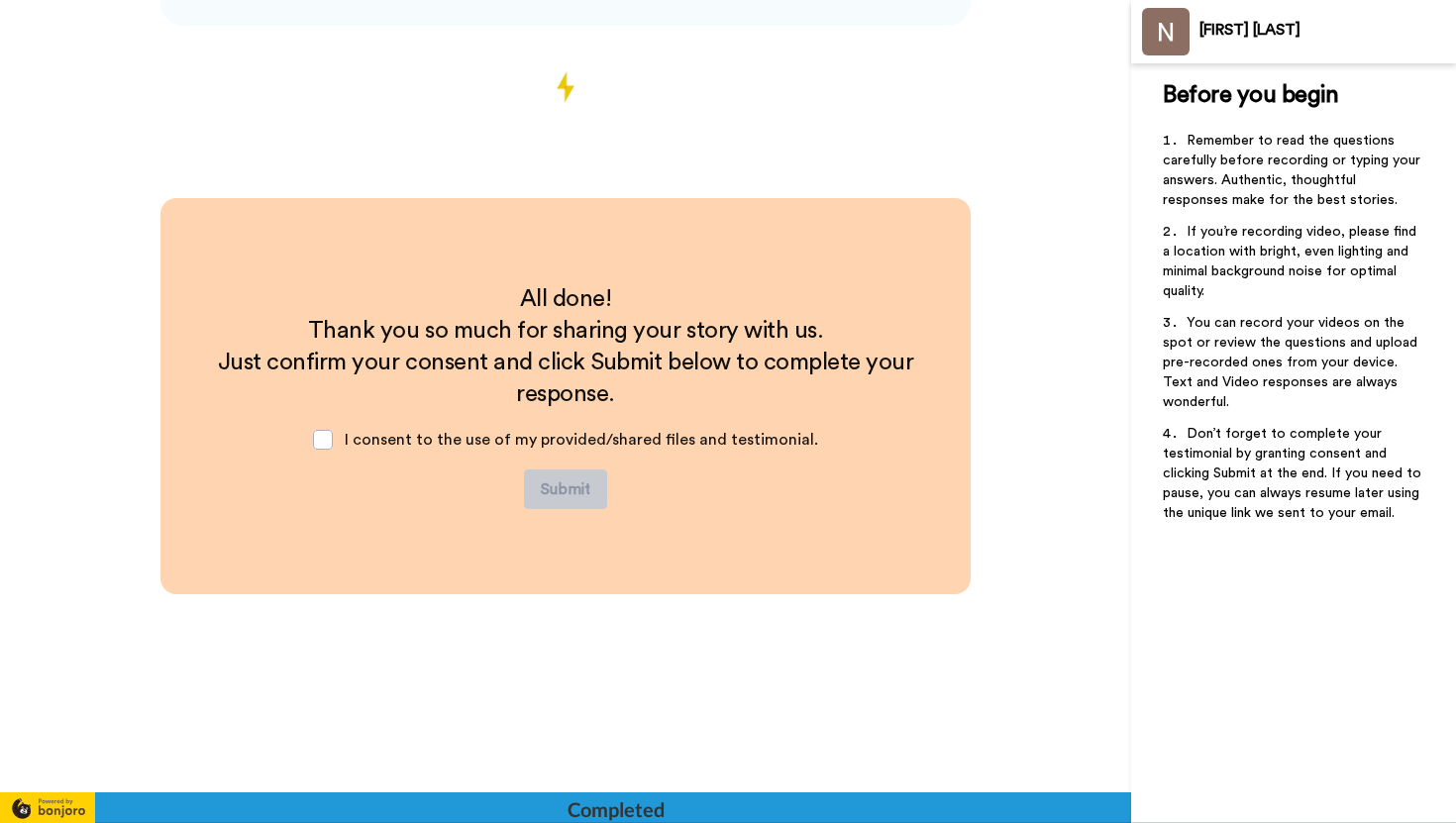 scroll, scrollTop: 5350, scrollLeft: 0, axis: vertical 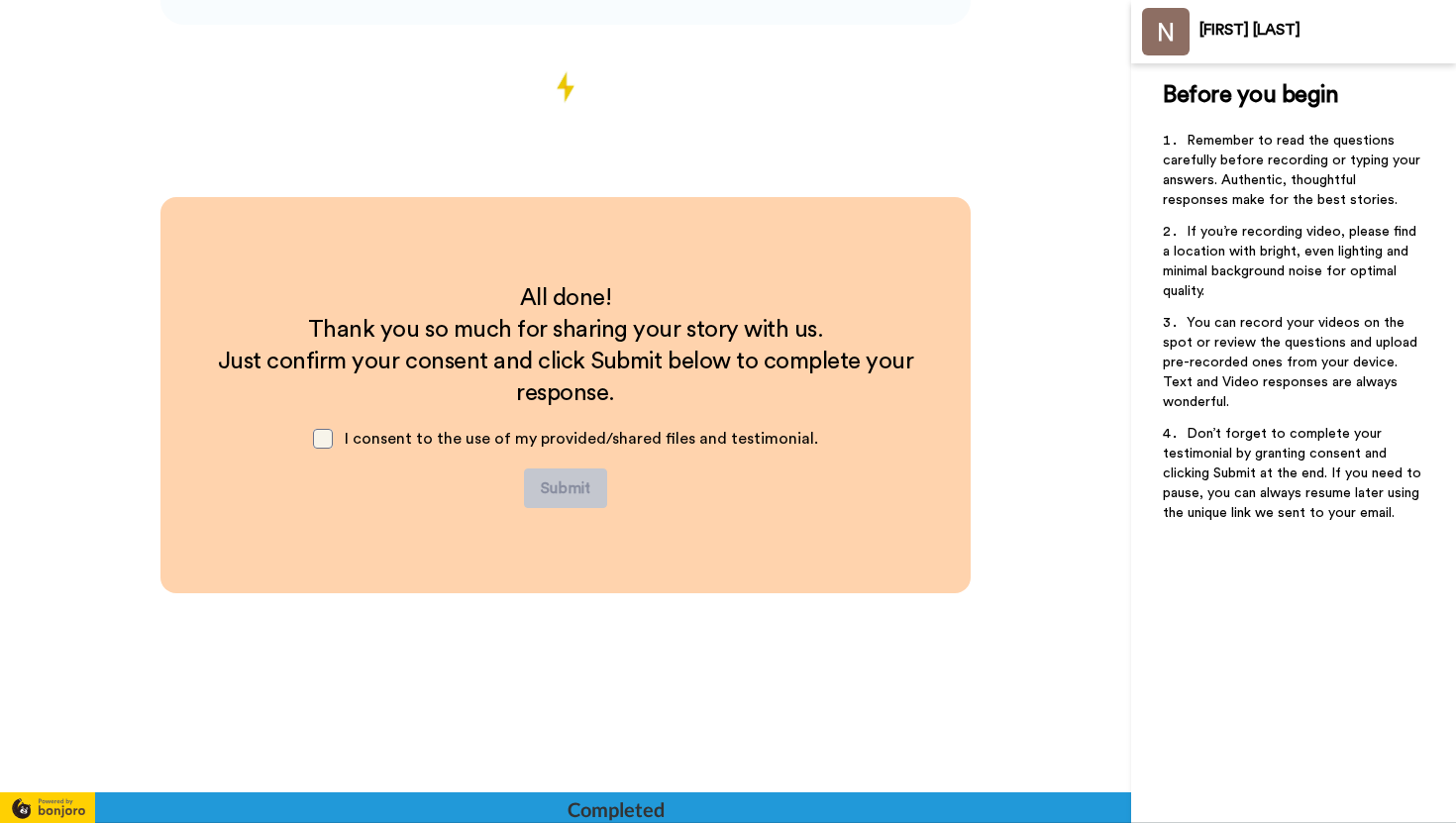 click at bounding box center (323, 439) 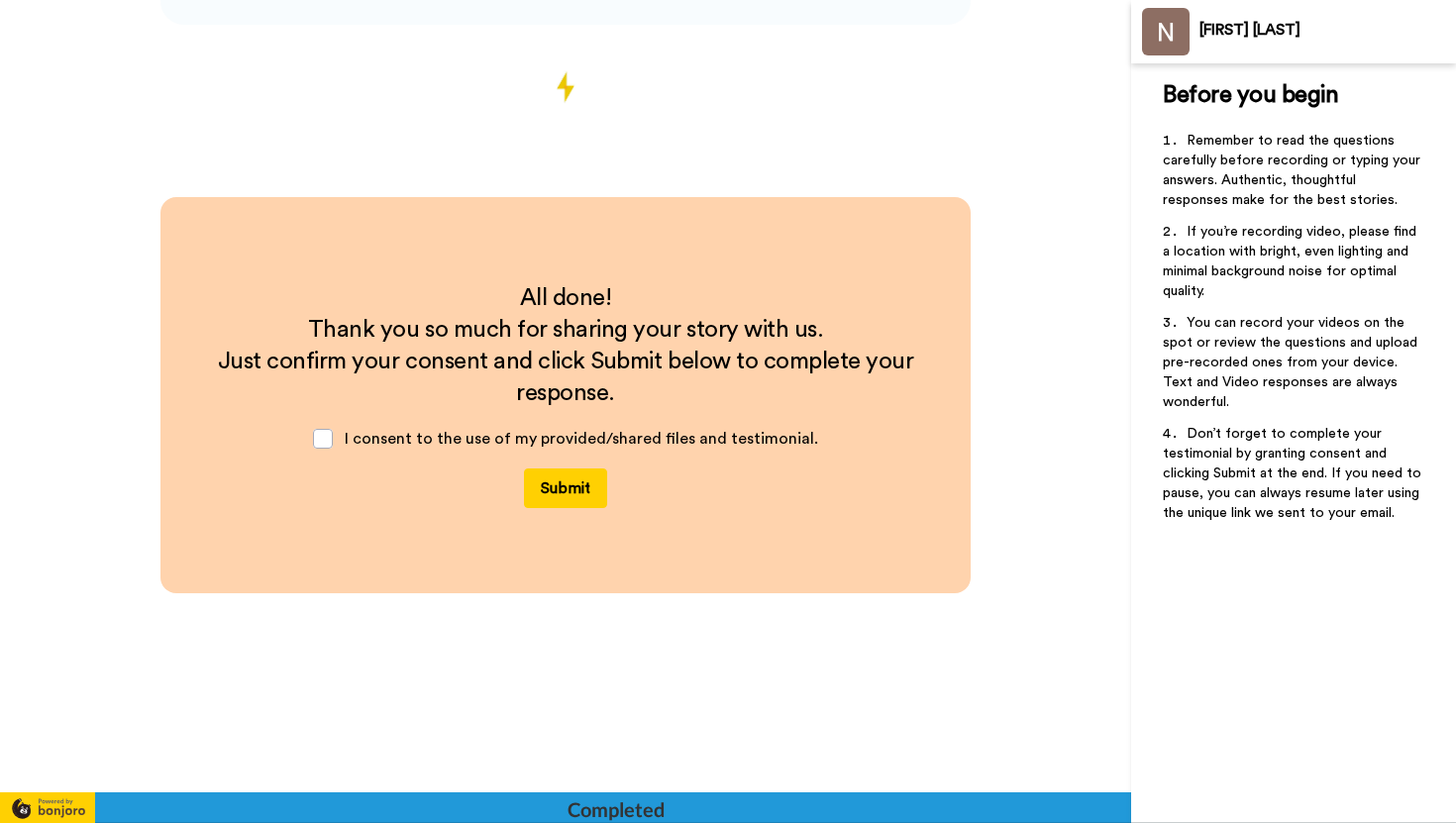 click on "Submit" at bounding box center [566, 488] 